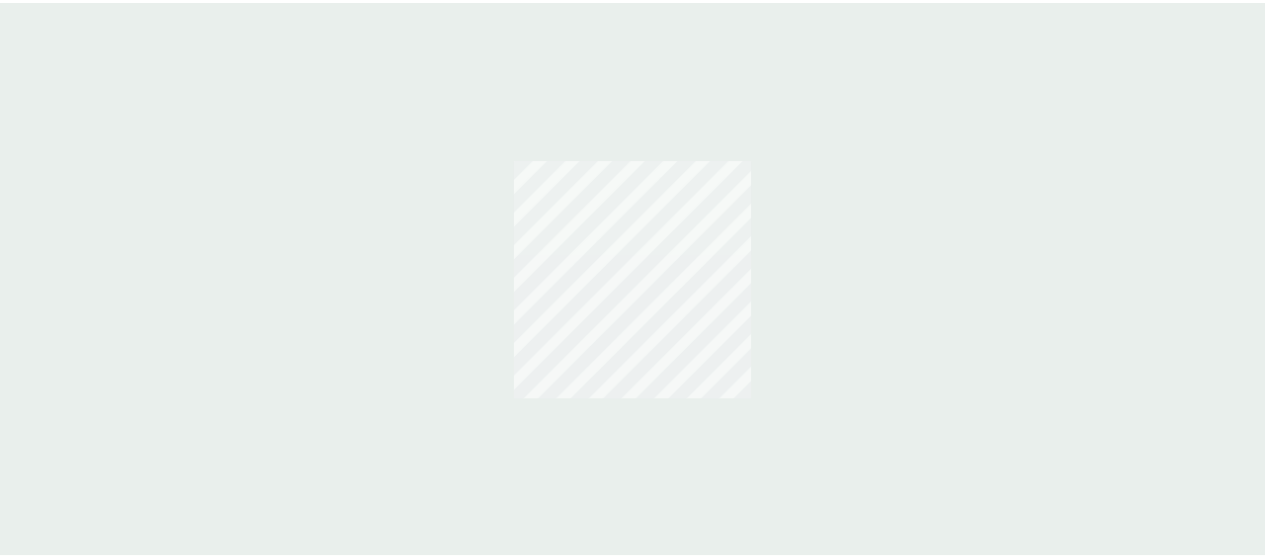 scroll, scrollTop: 0, scrollLeft: 0, axis: both 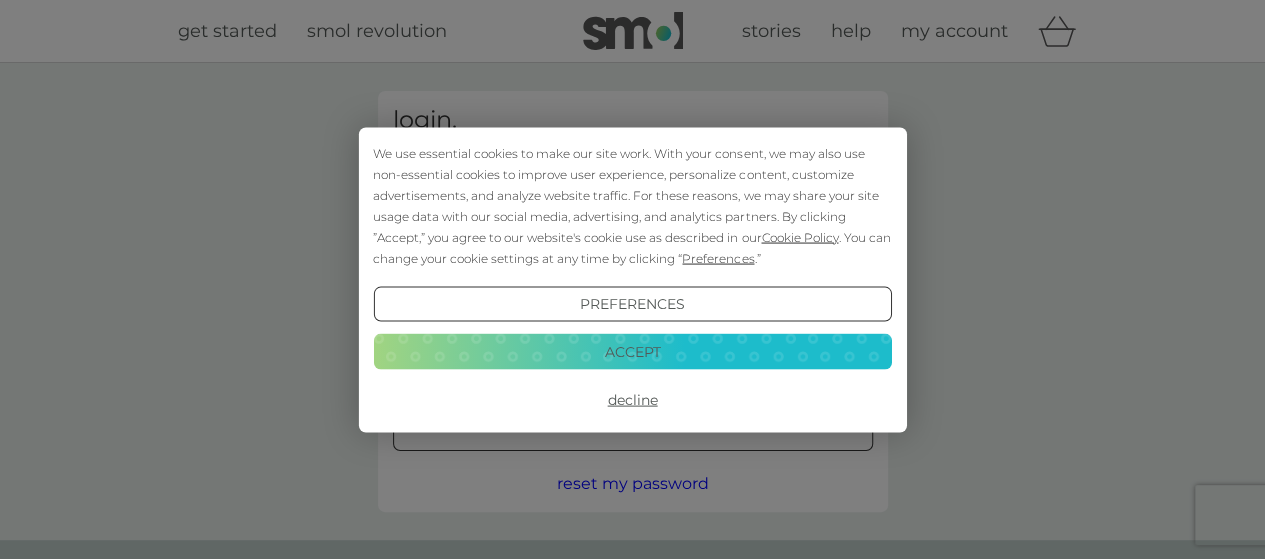type on "[PERSON_NAME][EMAIL_ADDRESS][DOMAIN_NAME]" 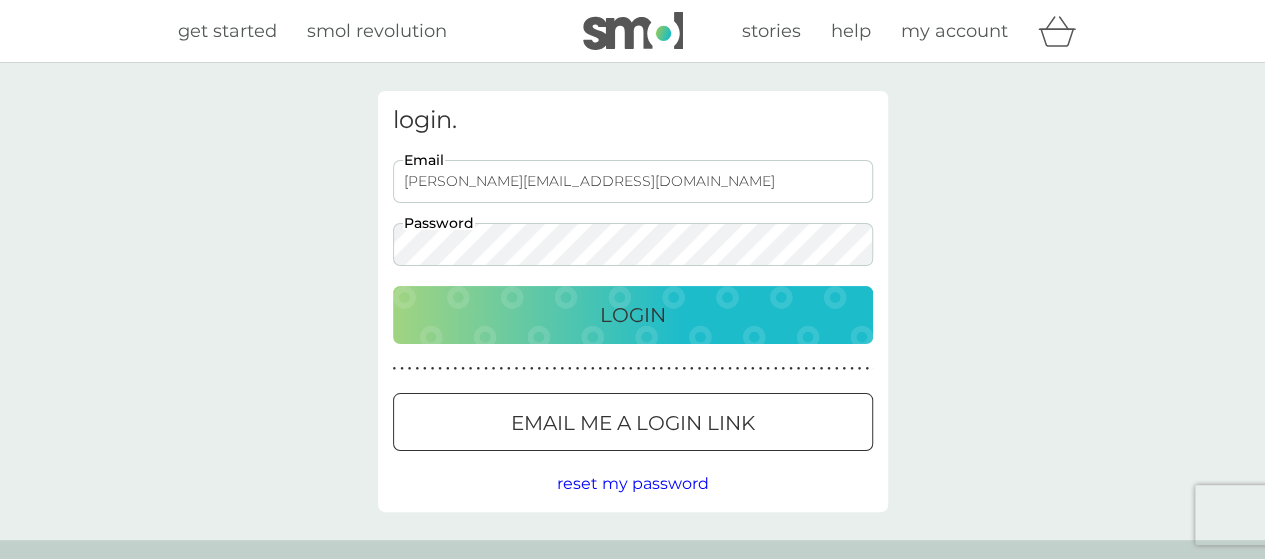 click on "Login" at bounding box center (633, 315) 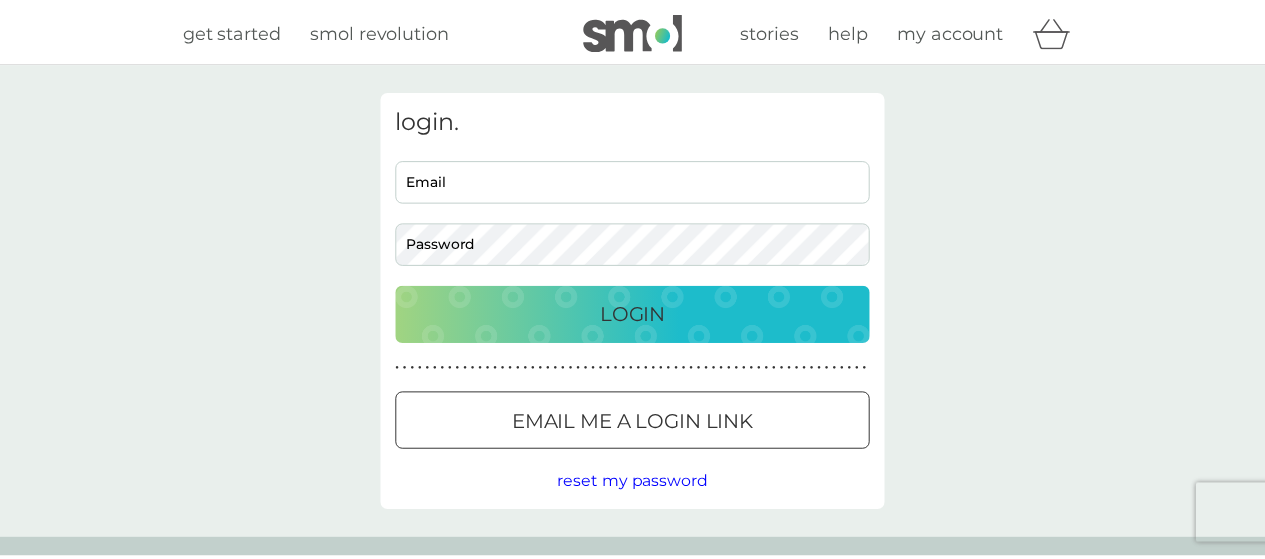 scroll, scrollTop: 0, scrollLeft: 0, axis: both 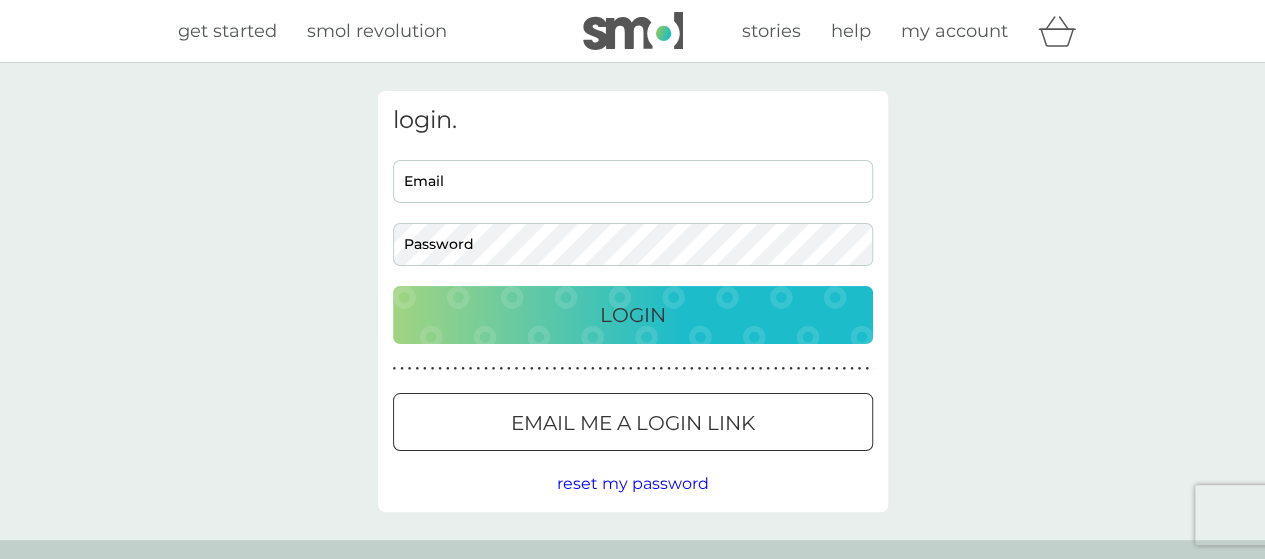 type on "katerina.siegl@gmail.com" 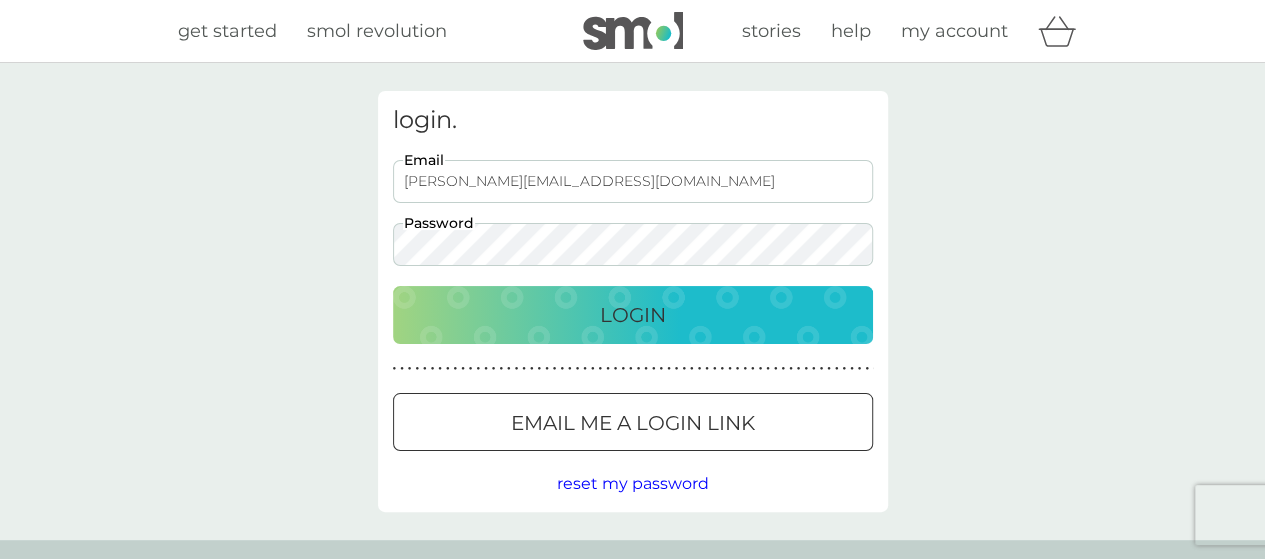 click on "Login" at bounding box center (633, 315) 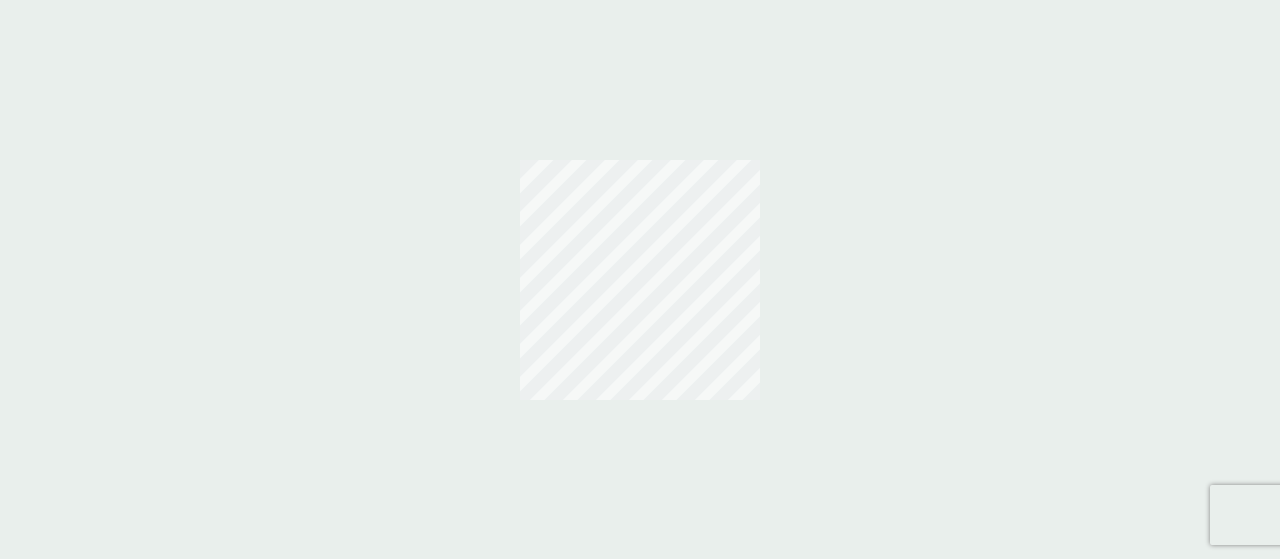 scroll, scrollTop: 0, scrollLeft: 0, axis: both 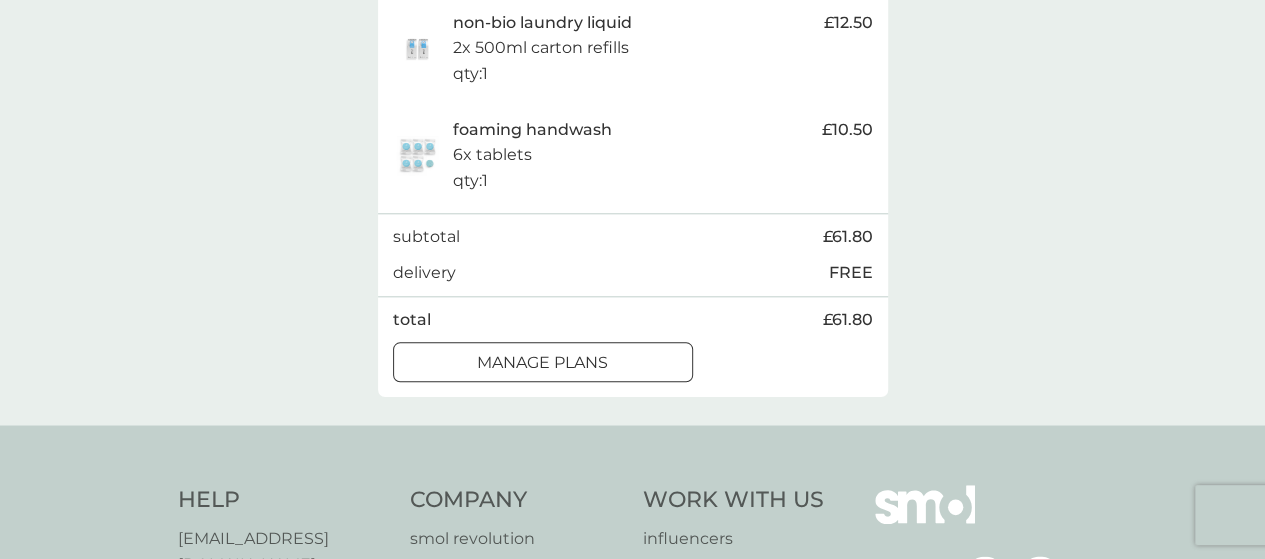 click on "manage plans" at bounding box center [542, 363] 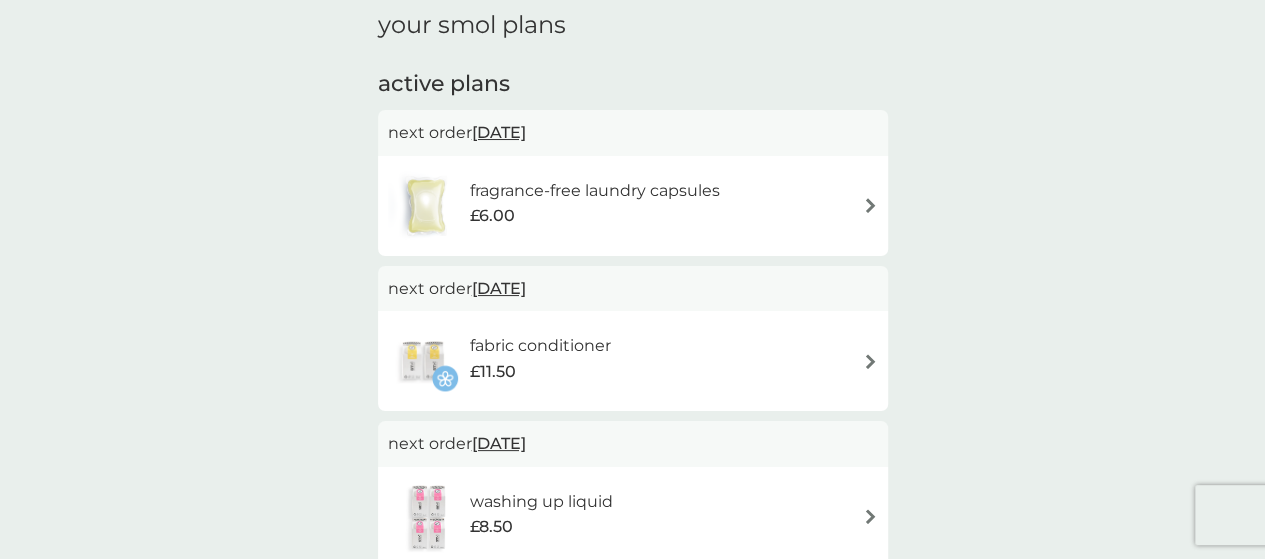 scroll, scrollTop: 311, scrollLeft: 0, axis: vertical 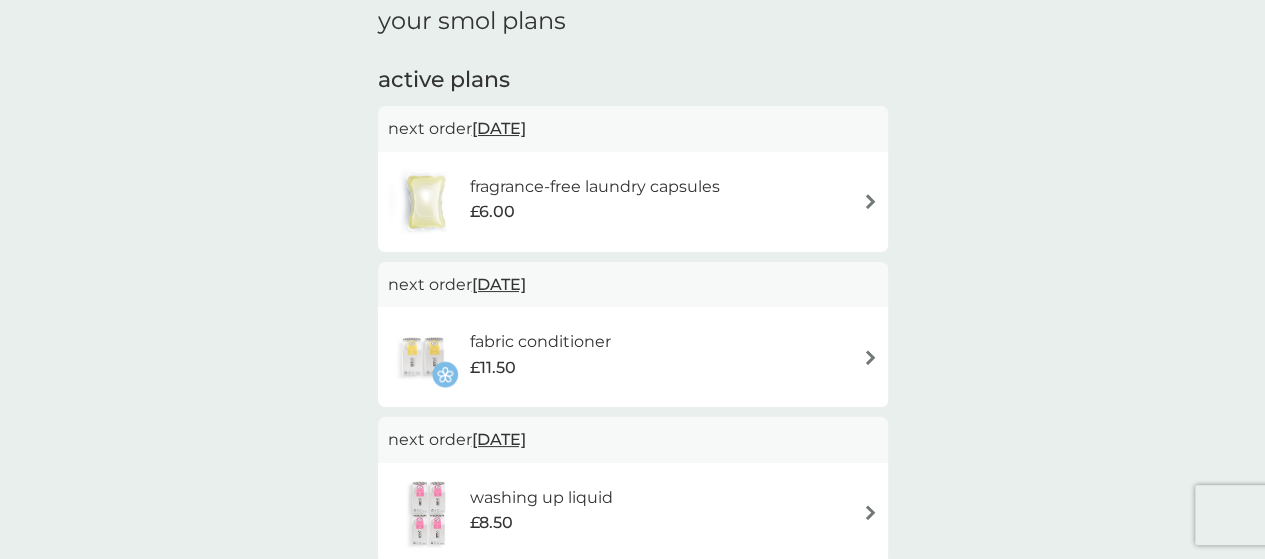click on "[DATE]" at bounding box center (499, 128) 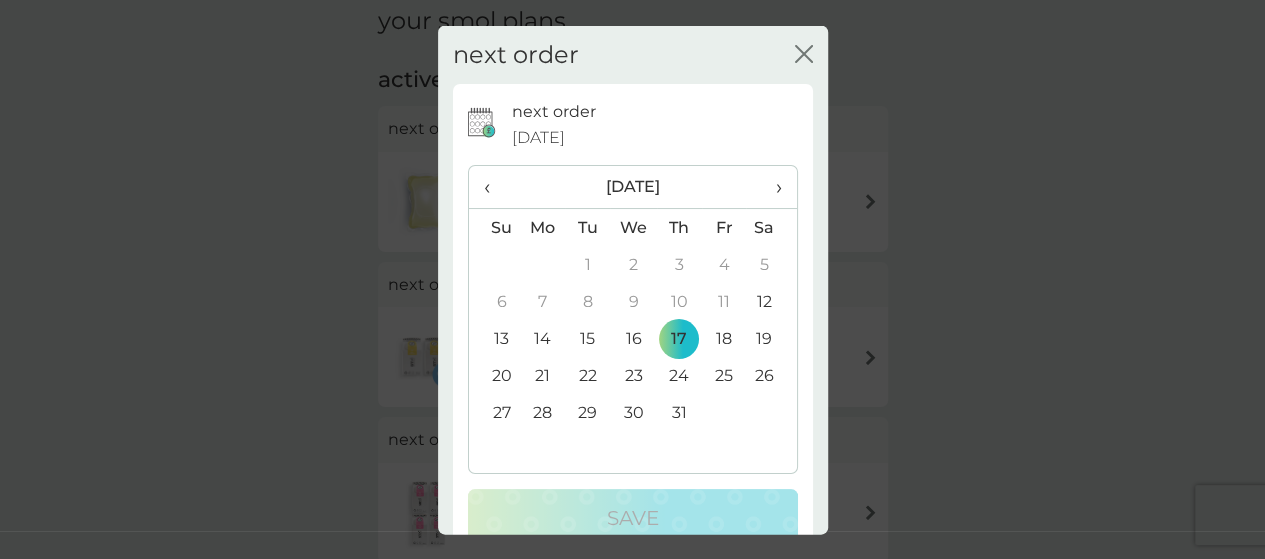 click on "31" at bounding box center [679, 412] 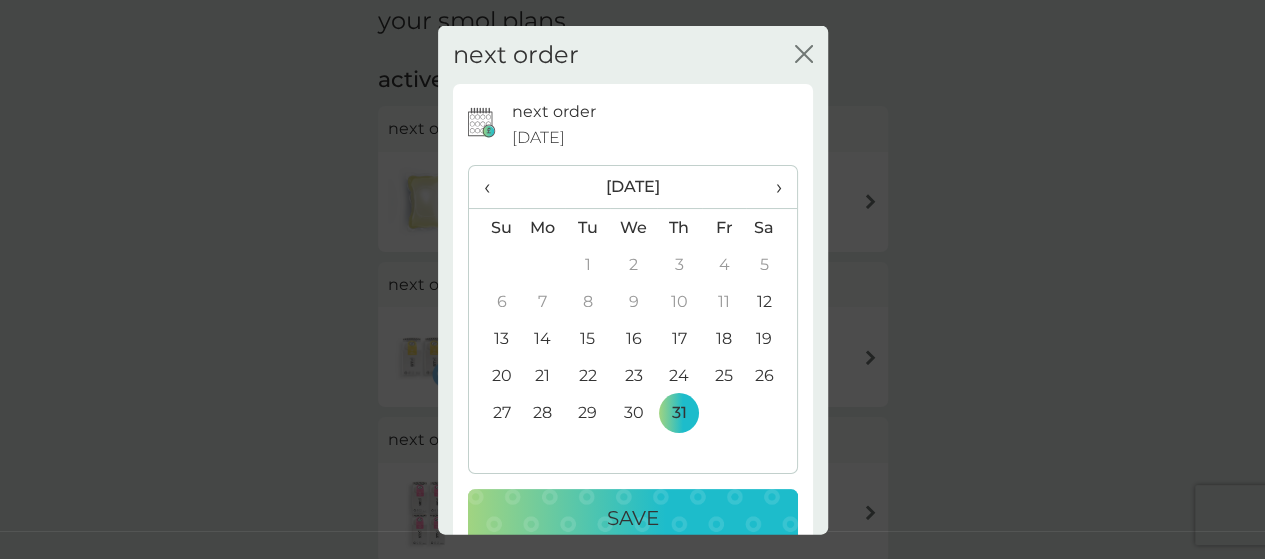 click on "Save" at bounding box center [633, 518] 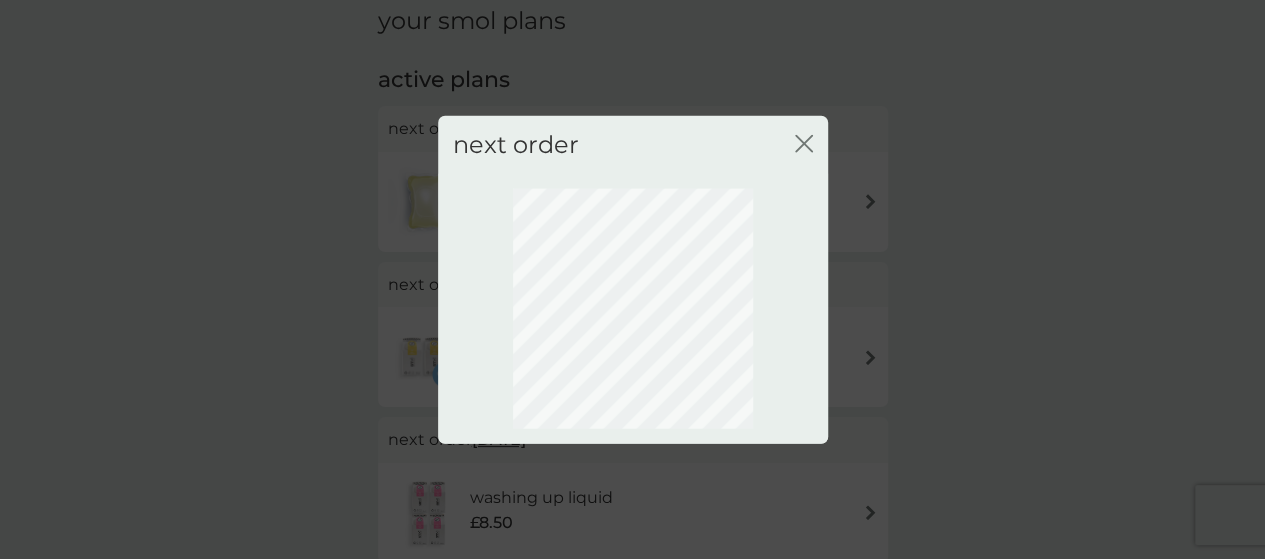 scroll, scrollTop: 279, scrollLeft: 0, axis: vertical 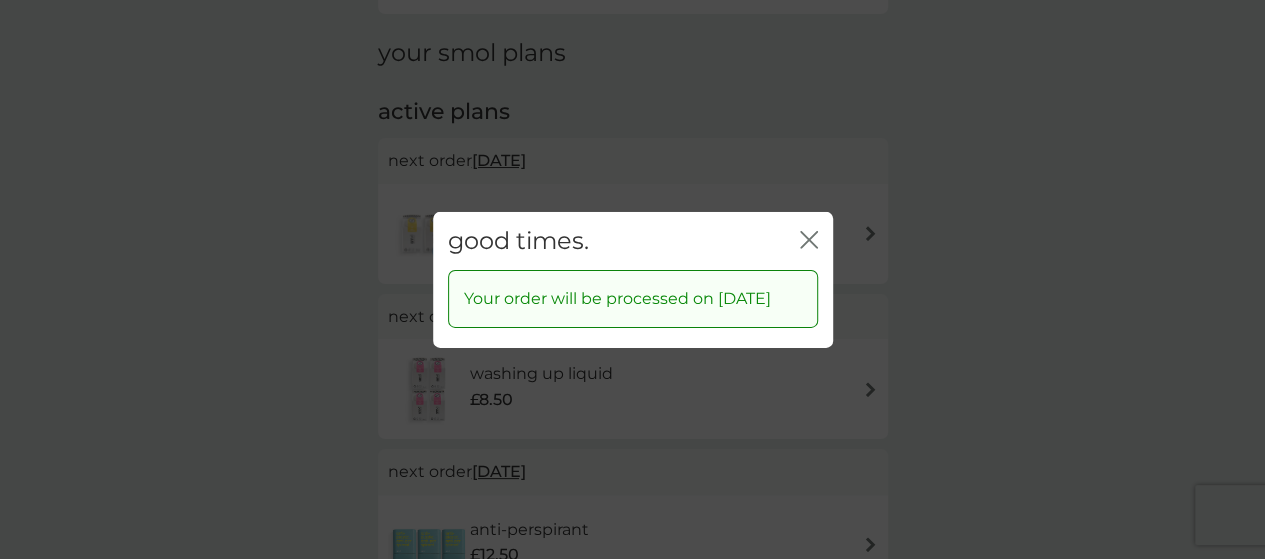 click 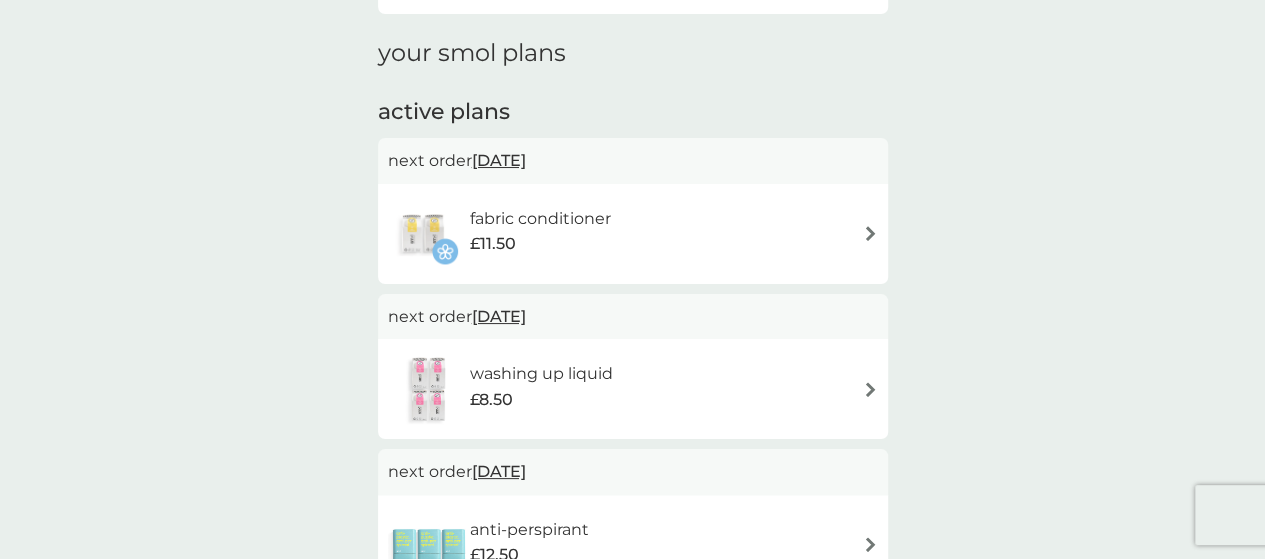 click on "[DATE]" at bounding box center [499, 160] 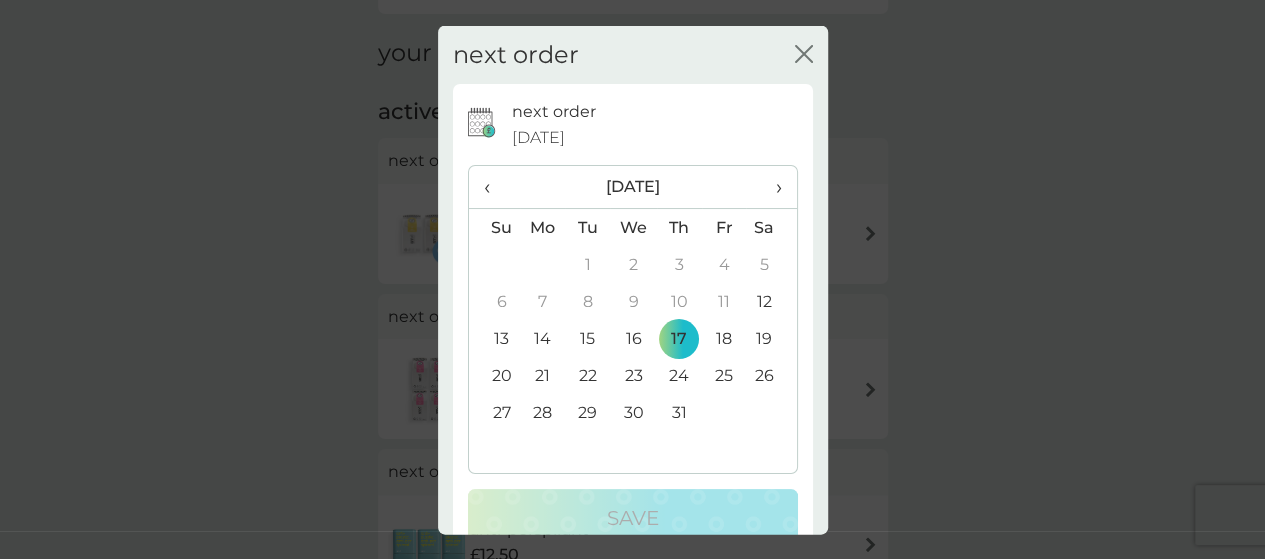 click on "31" at bounding box center (679, 412) 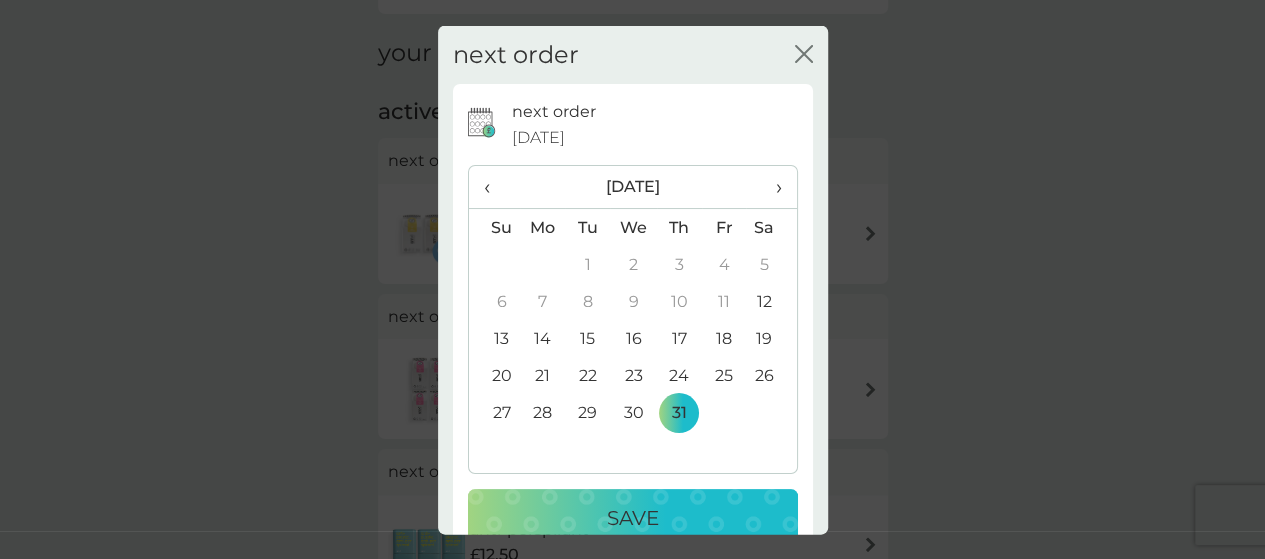 click on "Save" at bounding box center [633, 518] 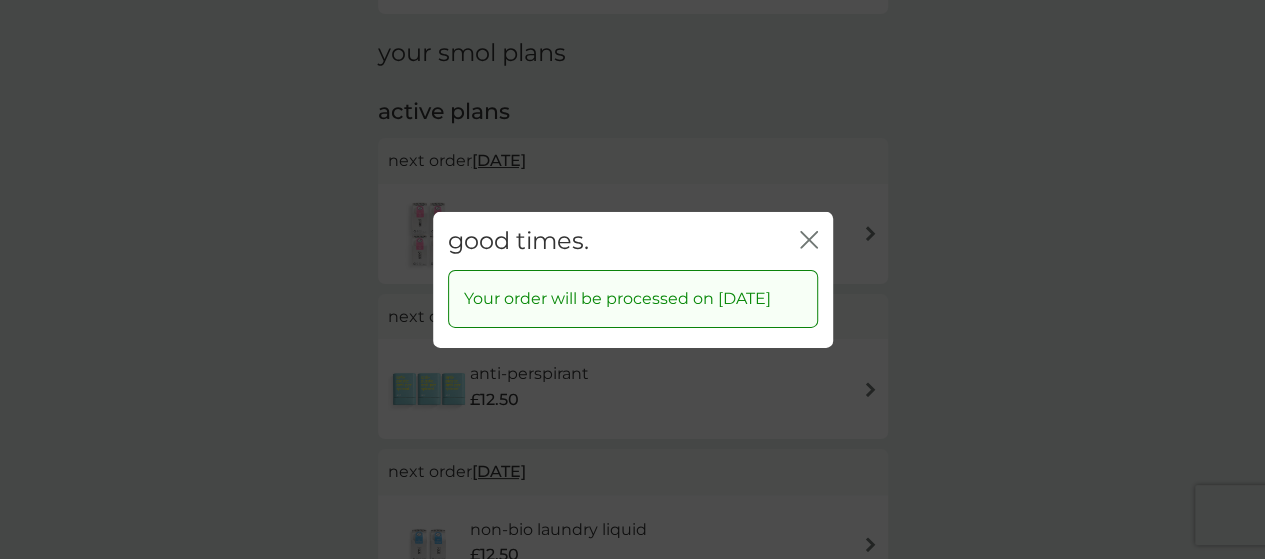 click on "close" 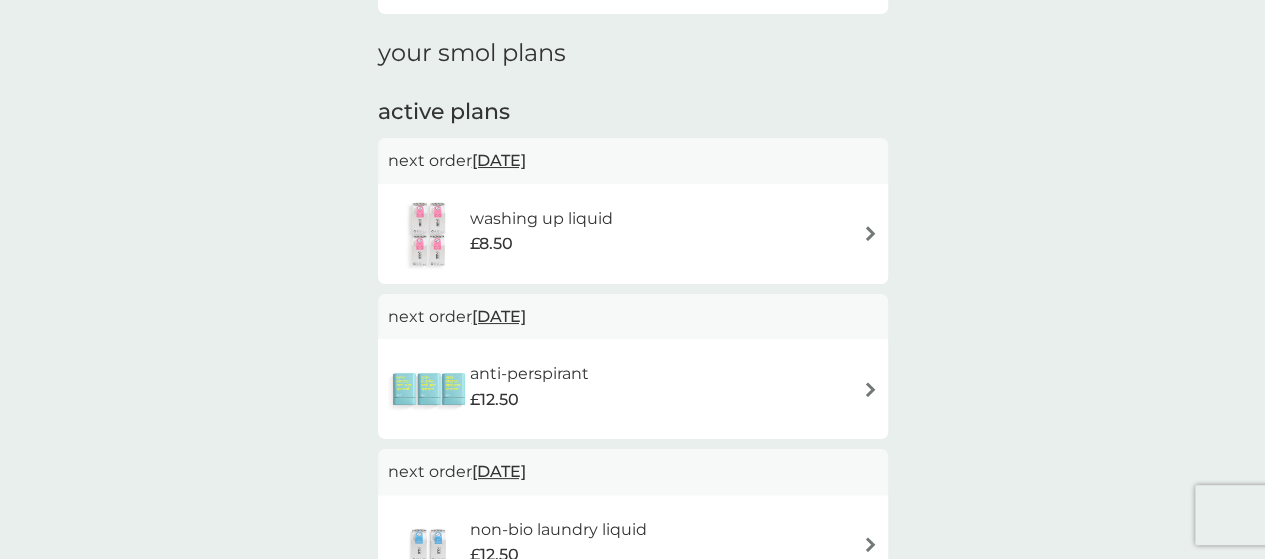 click on "[DATE]" at bounding box center [499, 160] 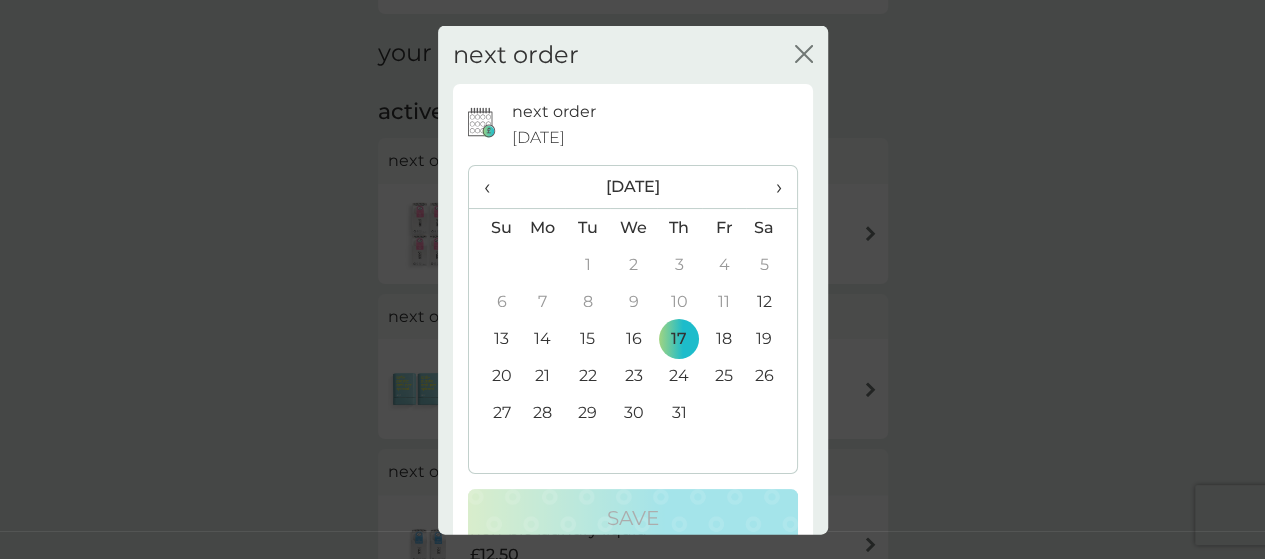 click on "31" at bounding box center [679, 412] 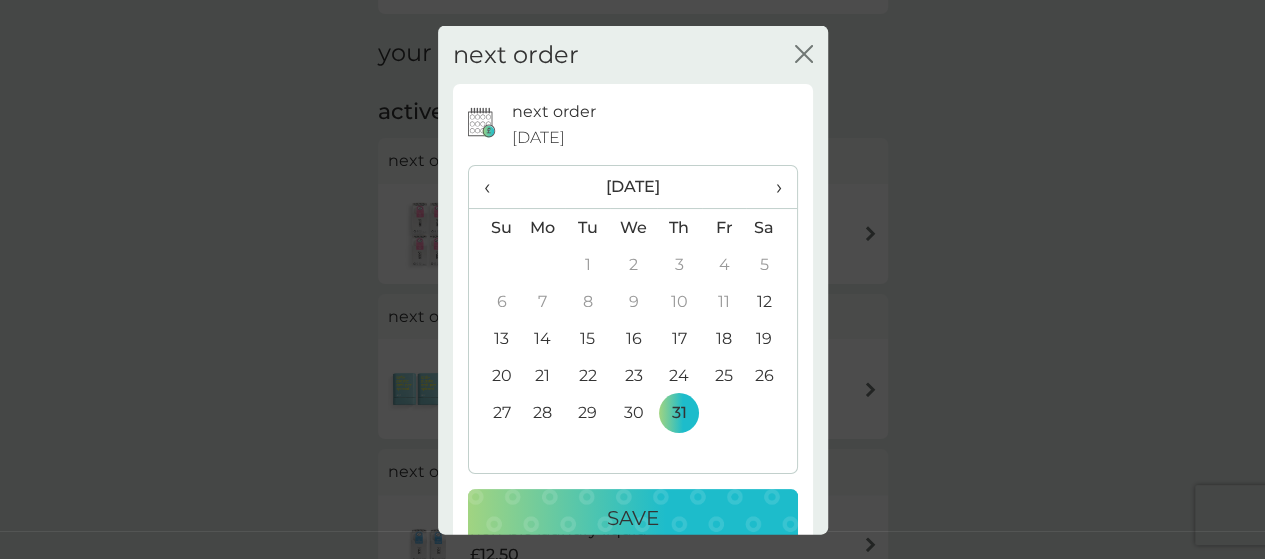 click on "Save" at bounding box center [633, 518] 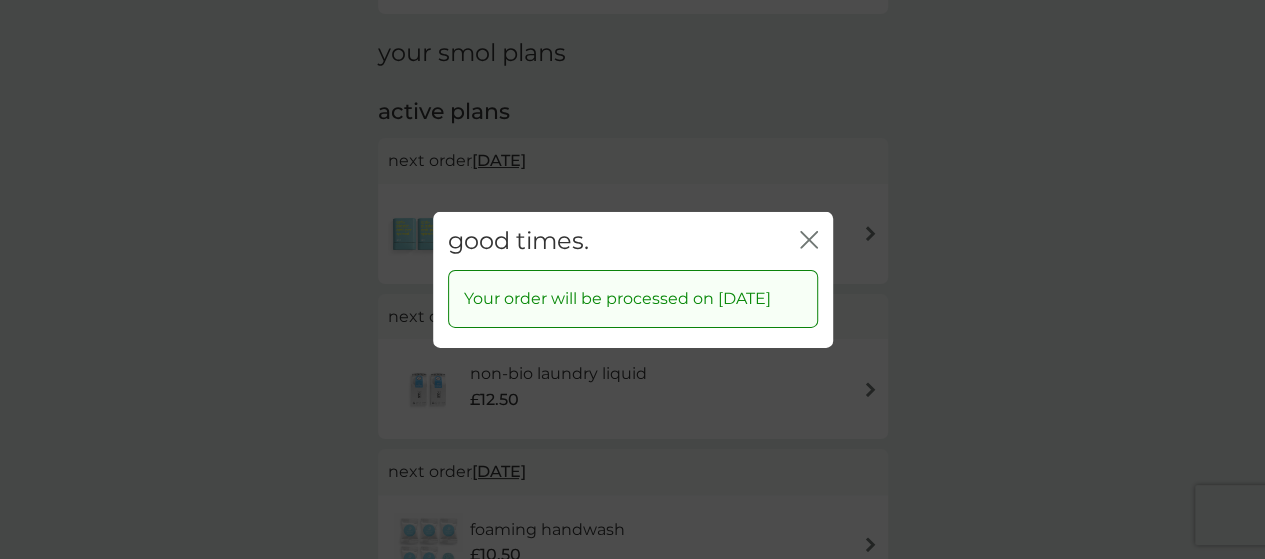 click 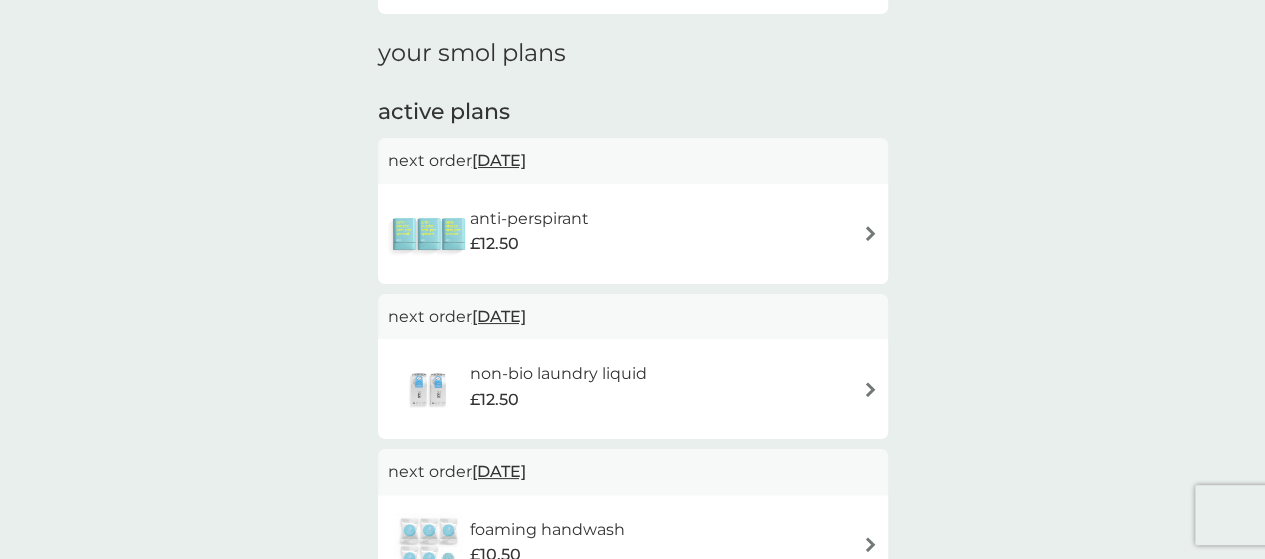 click on "[DATE]" at bounding box center (499, 160) 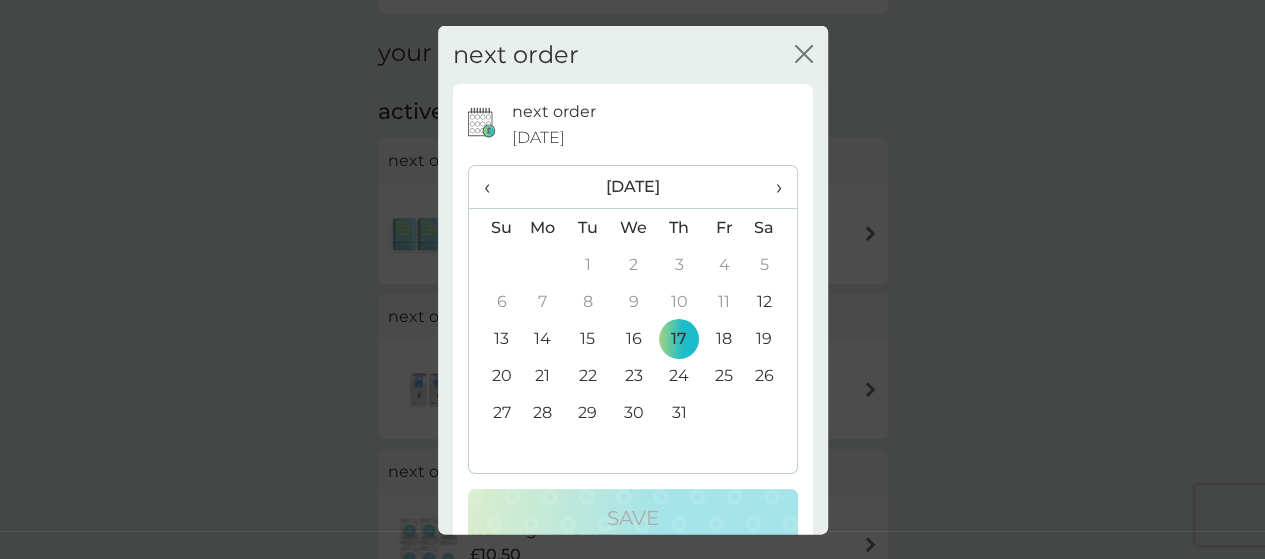click on "31" at bounding box center [679, 412] 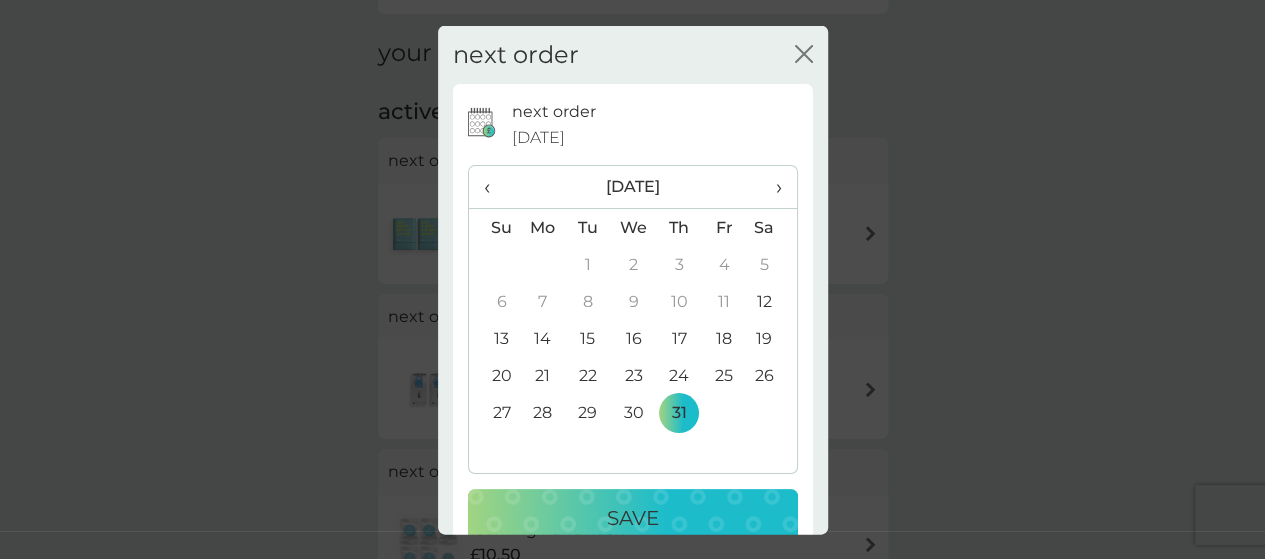 click on "Save" at bounding box center [633, 518] 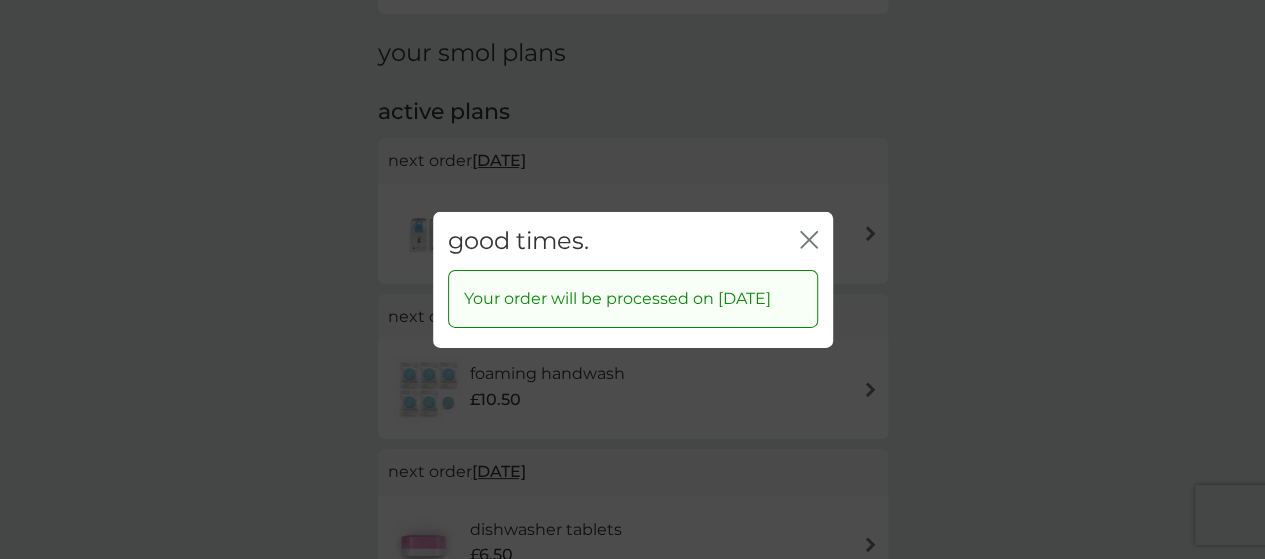 click on "close" 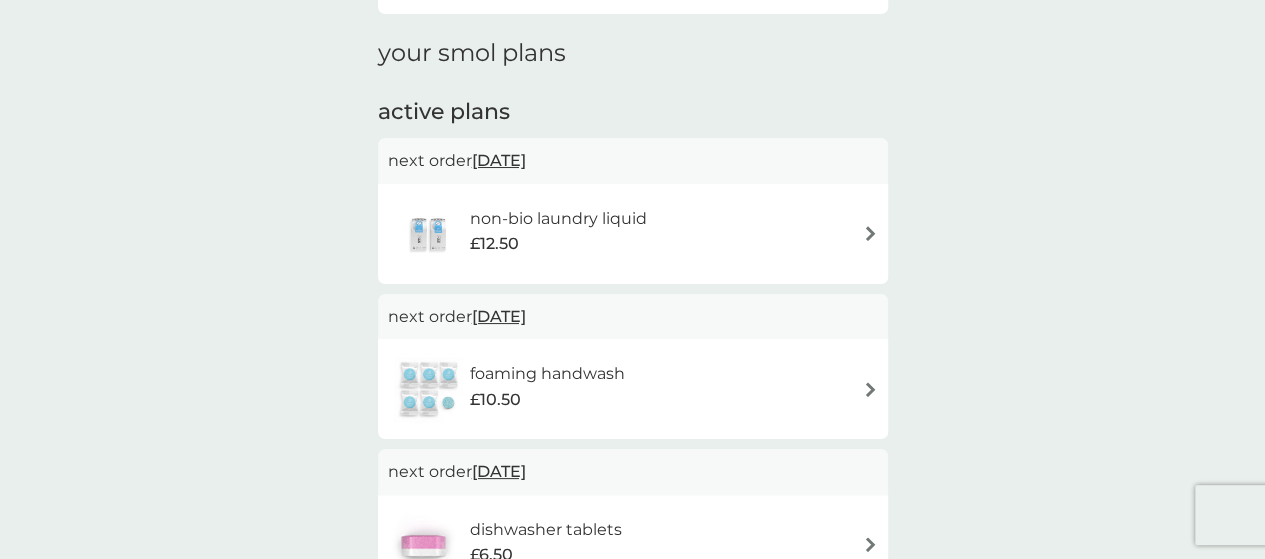 click on "[DATE]" at bounding box center (499, 160) 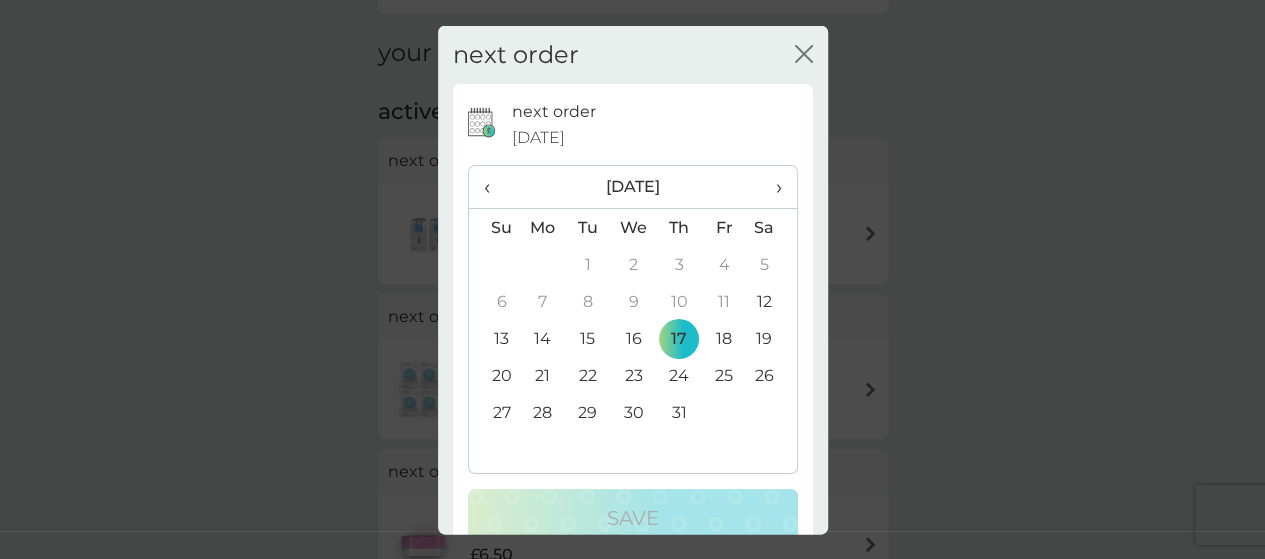 click on "31" at bounding box center (679, 412) 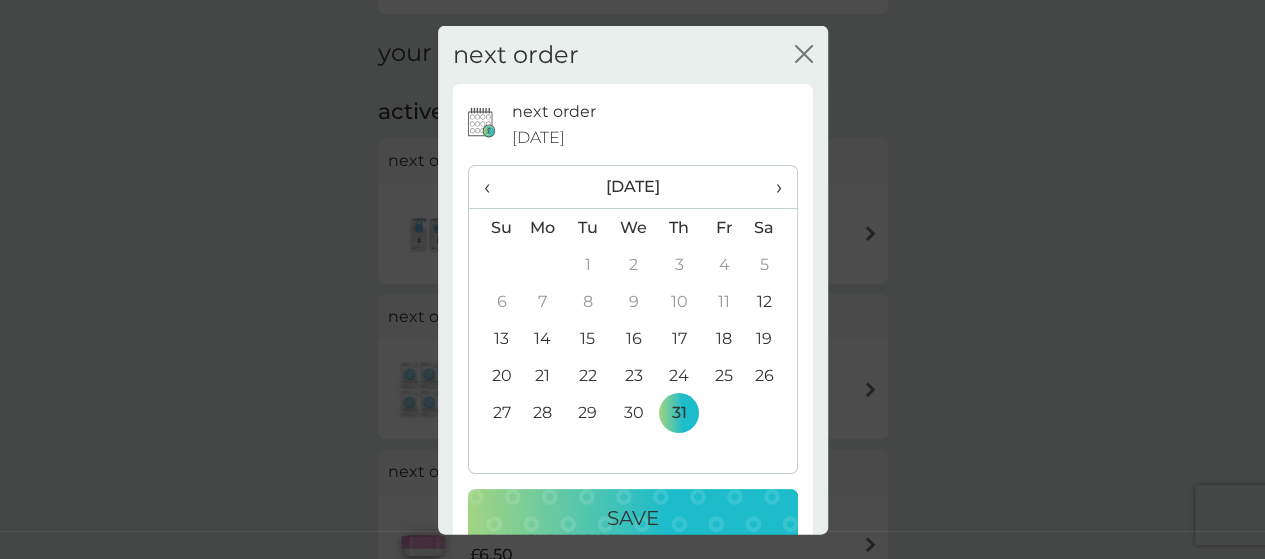 click on "Save" at bounding box center (633, 518) 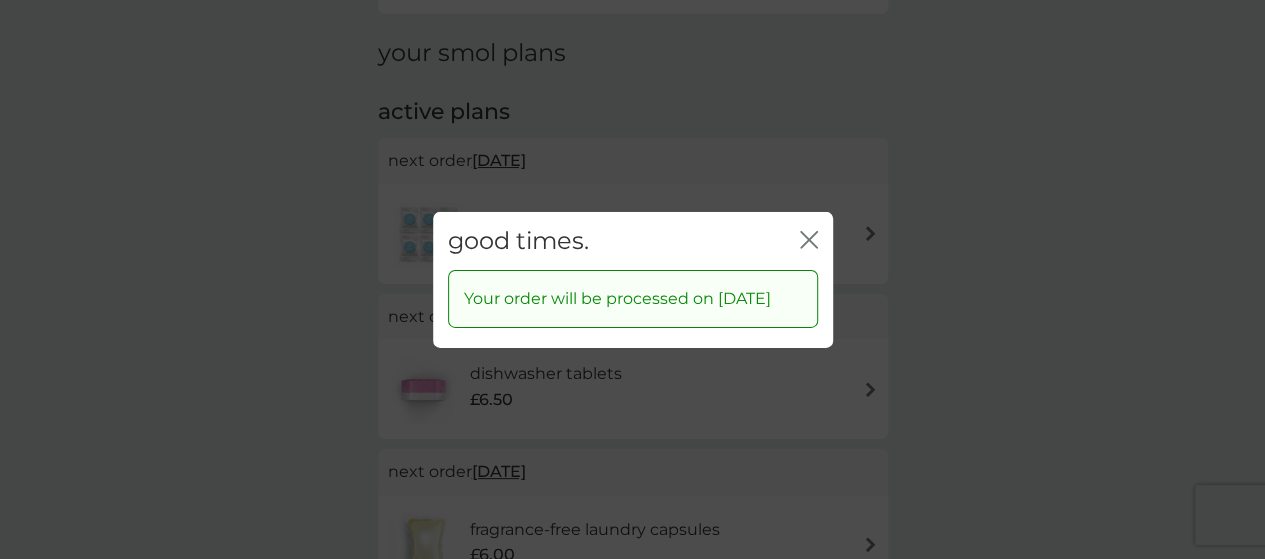 click 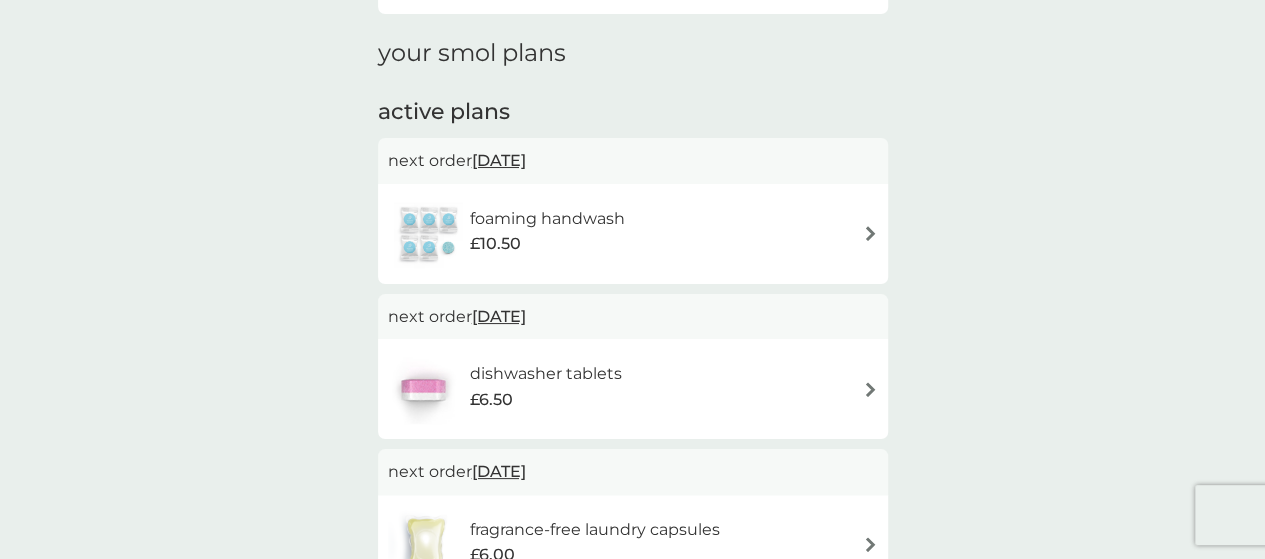 click on "[DATE]" at bounding box center [499, 160] 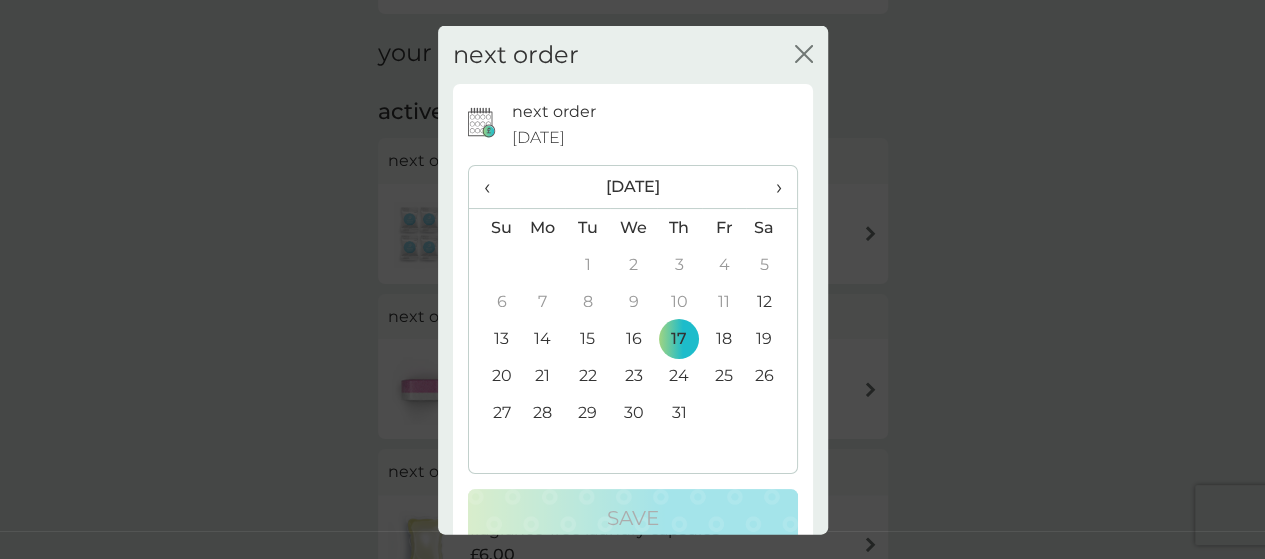 click on "31" at bounding box center [679, 412] 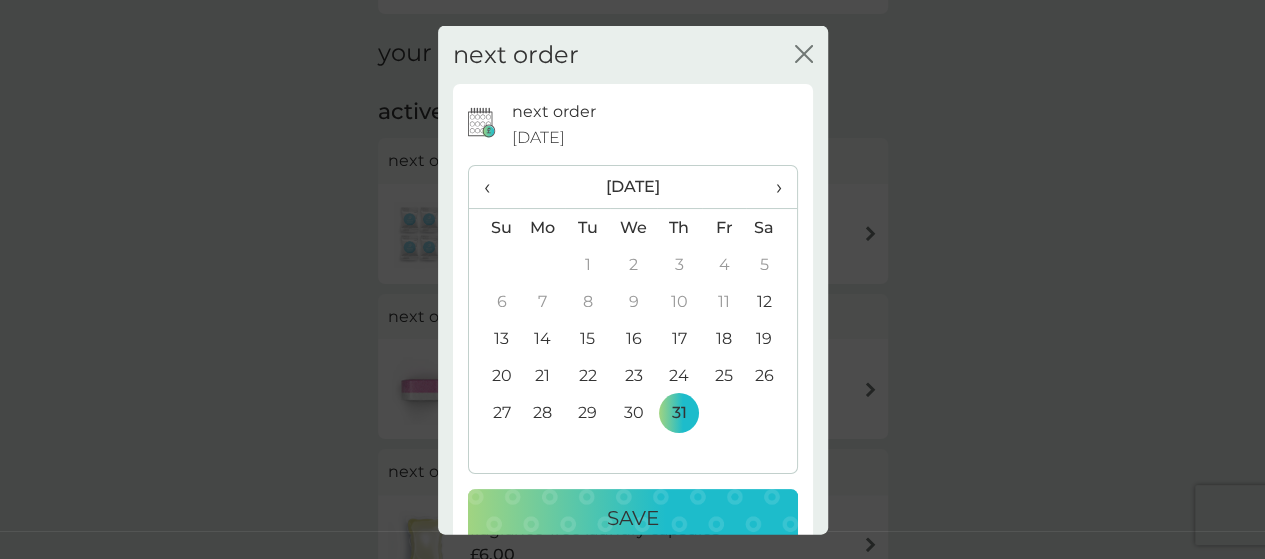 click on "Save" at bounding box center [633, 518] 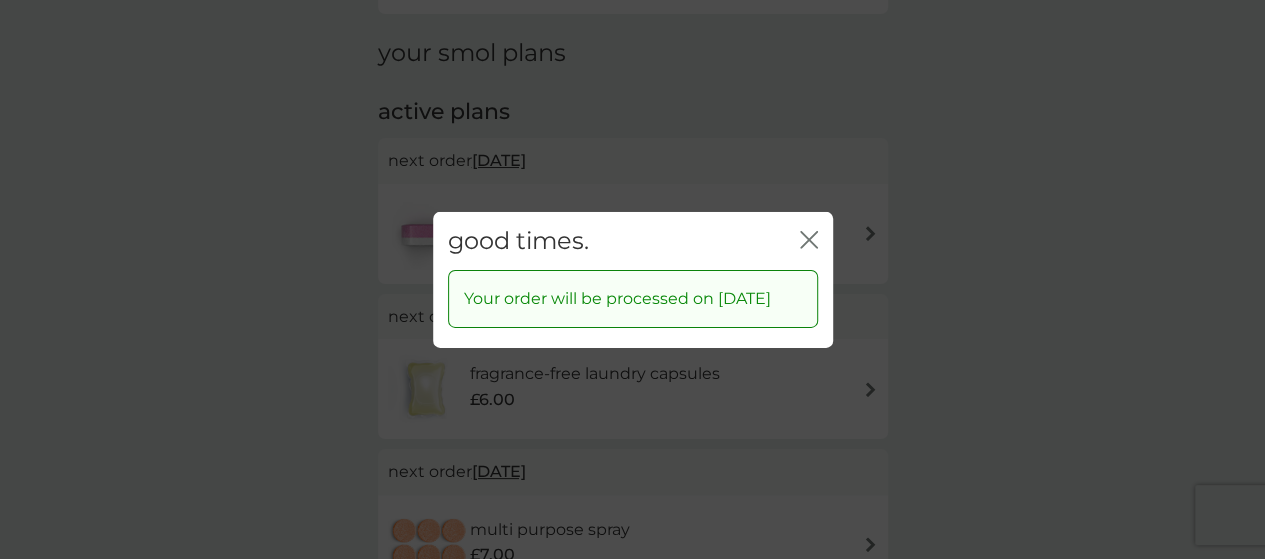 click on "close" 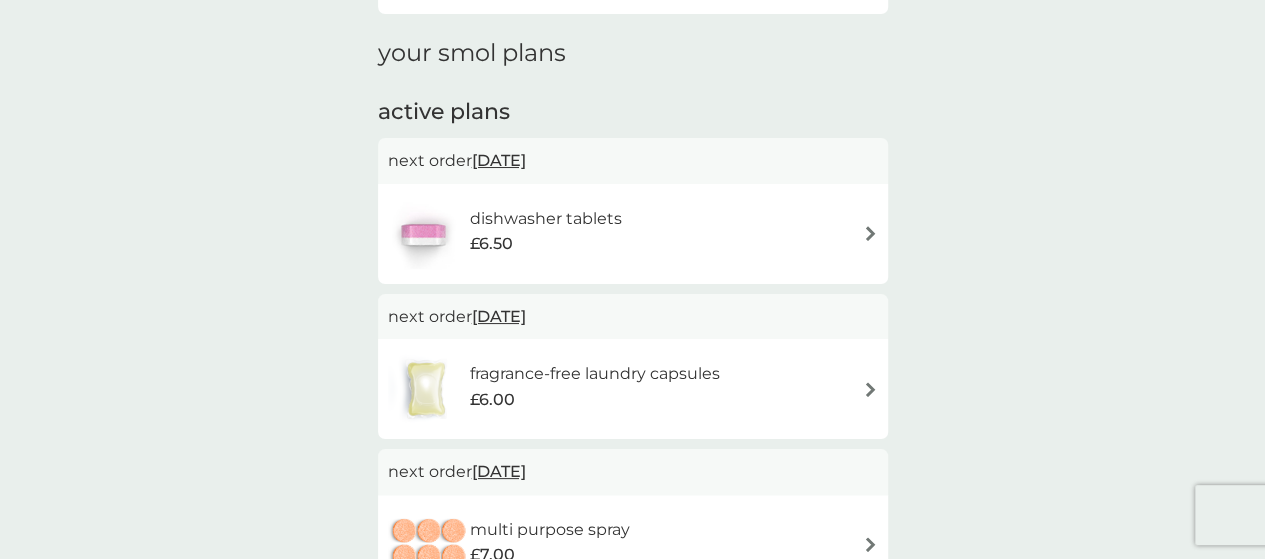 click on "[DATE]" at bounding box center (499, 160) 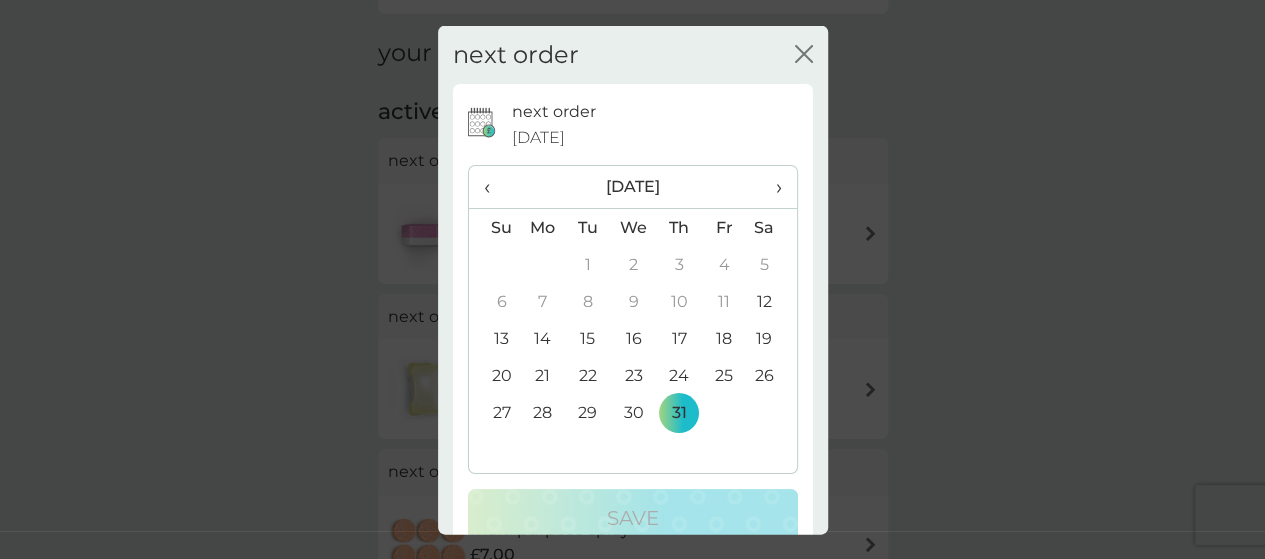 click on "›" at bounding box center [771, 187] 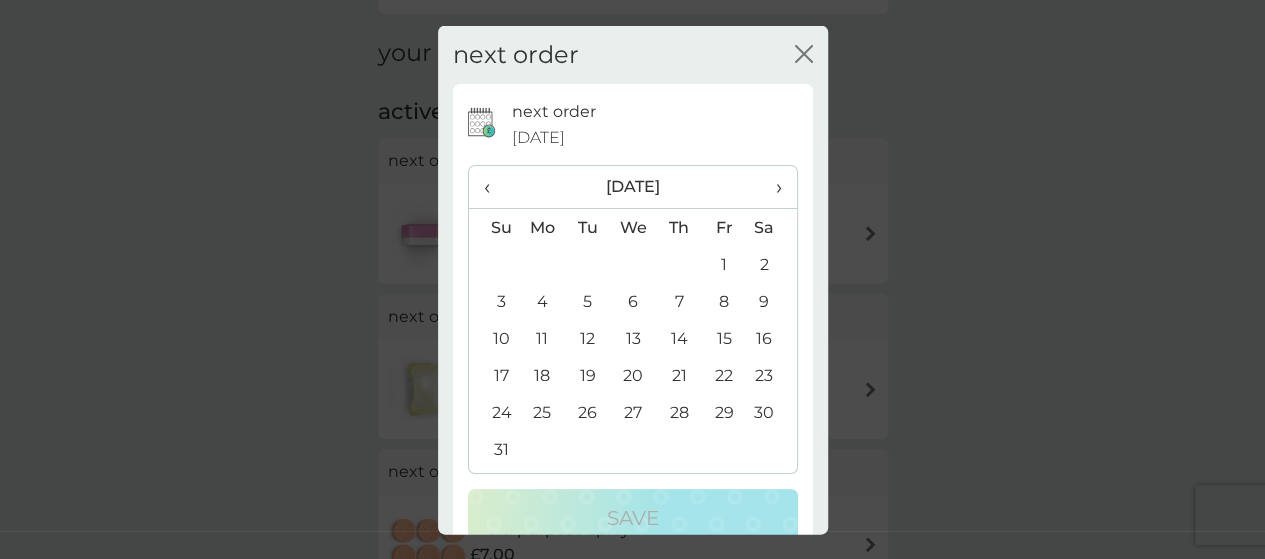 click on "15" at bounding box center [724, 338] 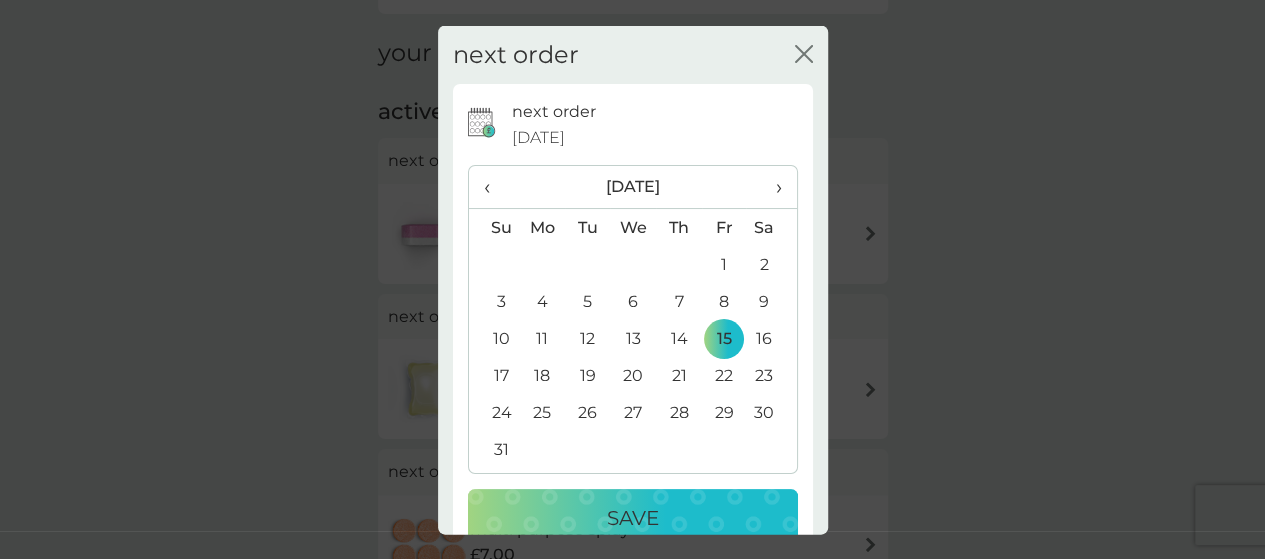 click on "Save" at bounding box center (633, 518) 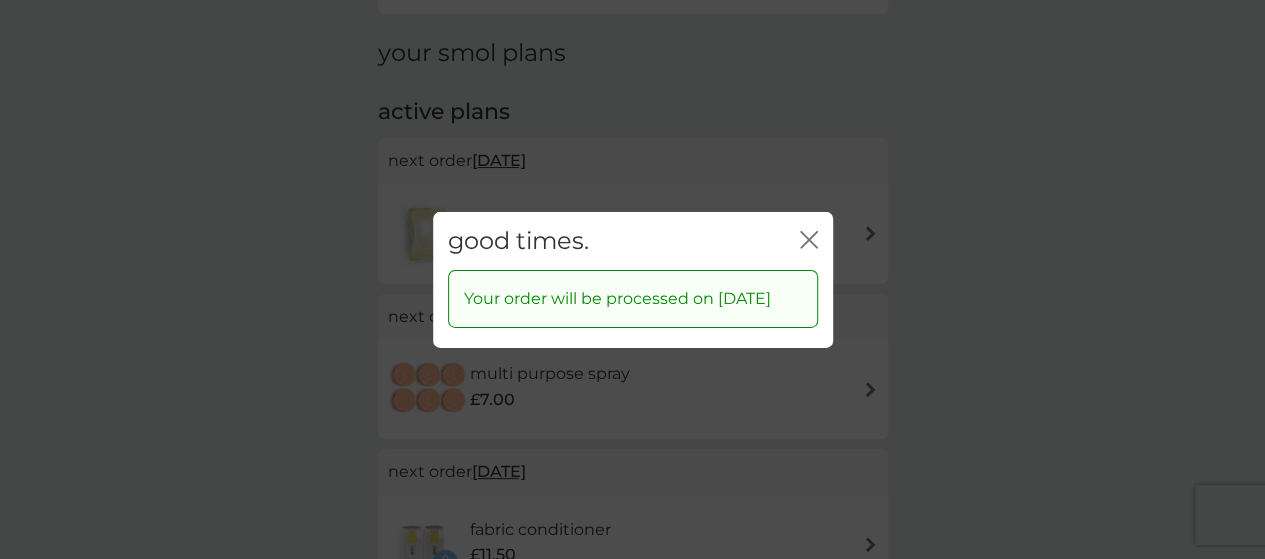 click on "close" 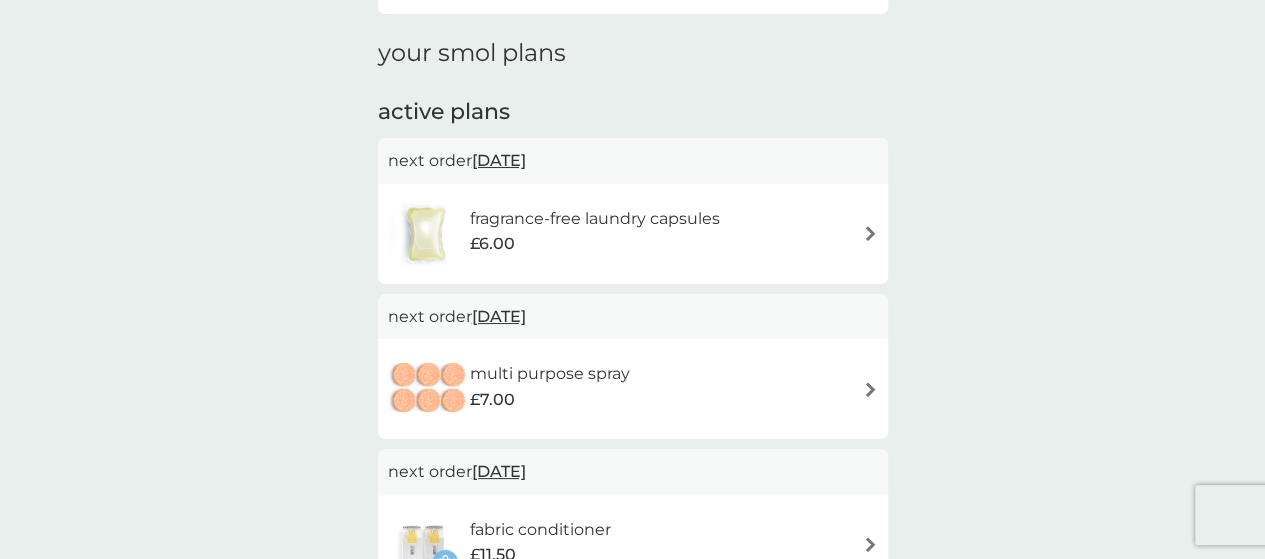 click on "[DATE]" at bounding box center (499, 160) 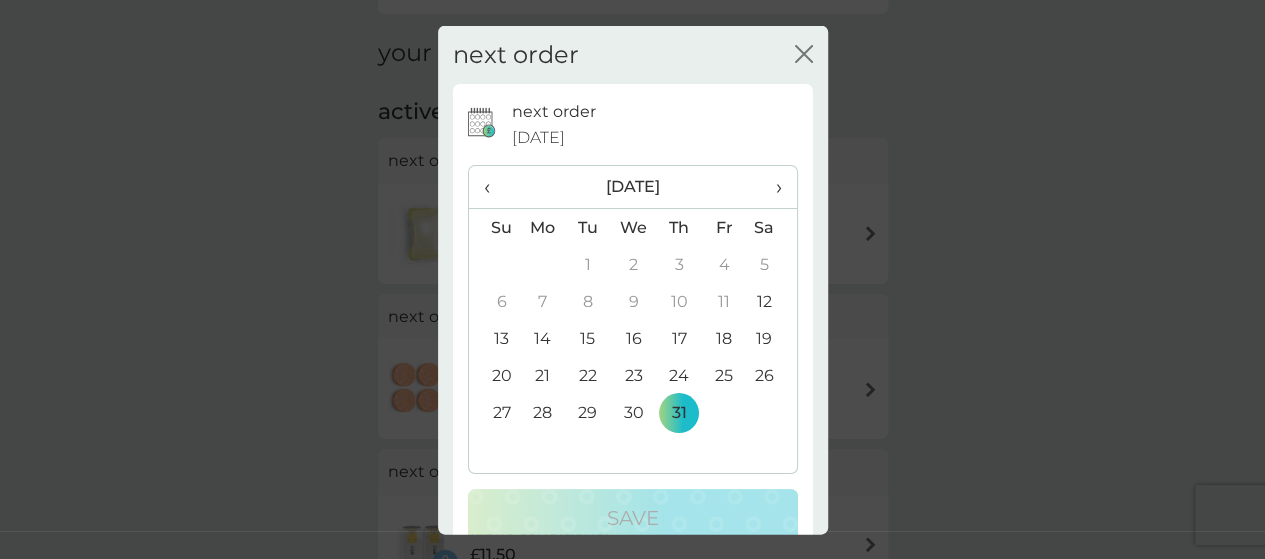 click on "›" at bounding box center (771, 187) 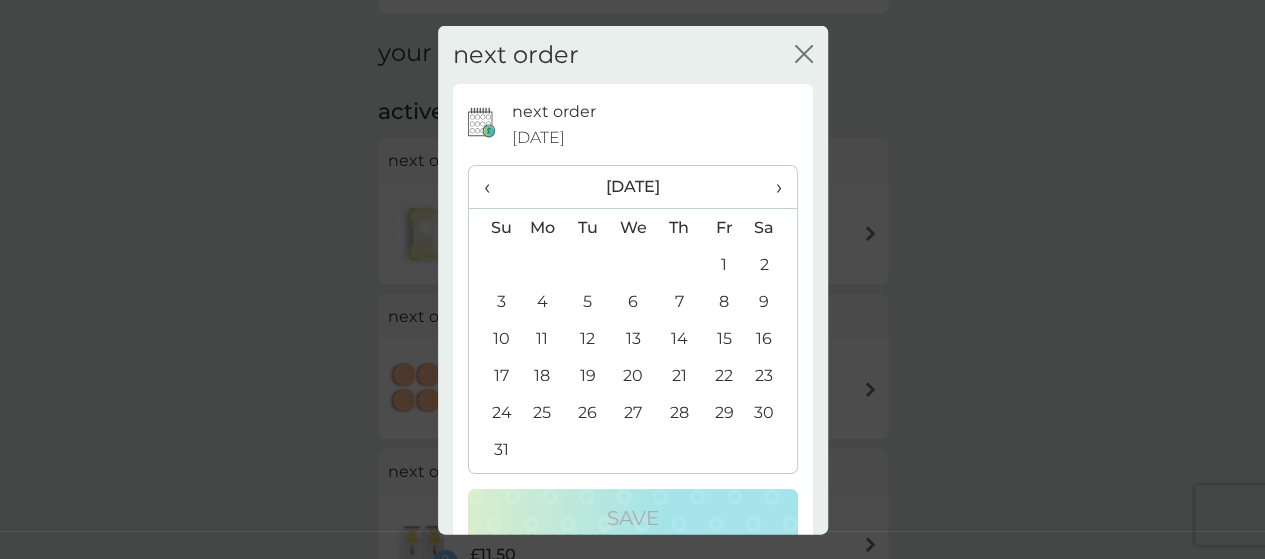 click on "15" at bounding box center (724, 338) 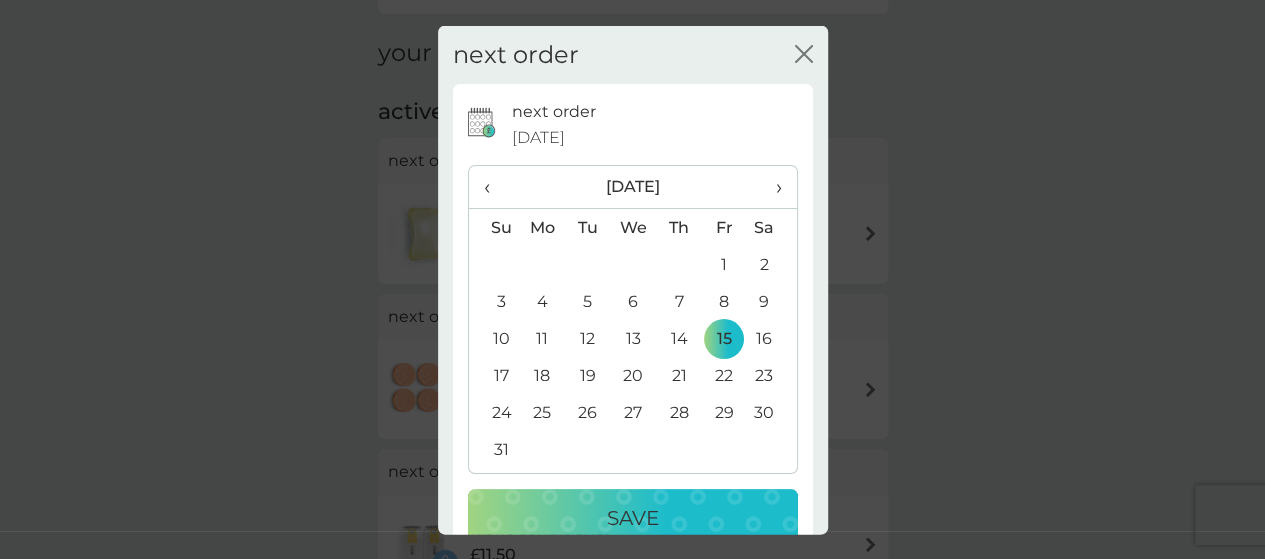click on "Save" at bounding box center (633, 518) 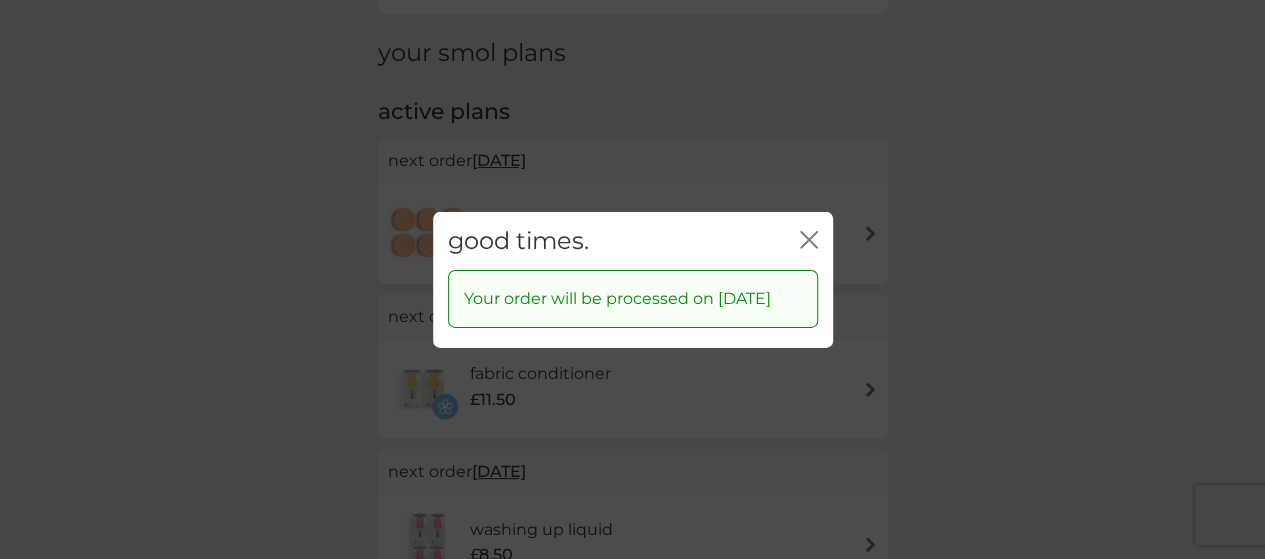 click on "close" 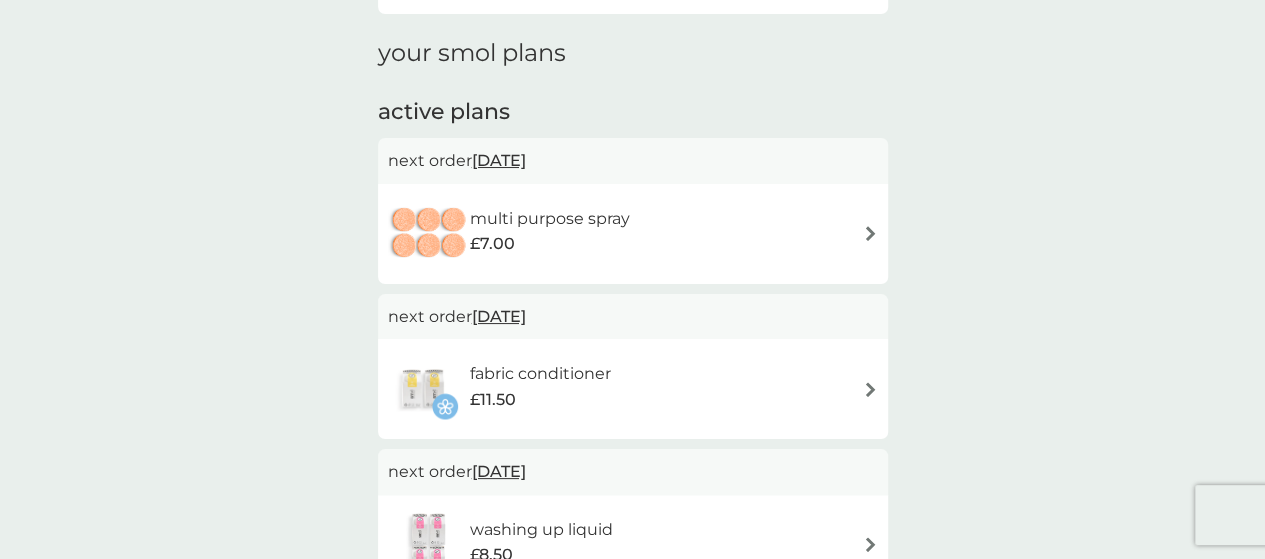 click on "[DATE]" at bounding box center [499, 160] 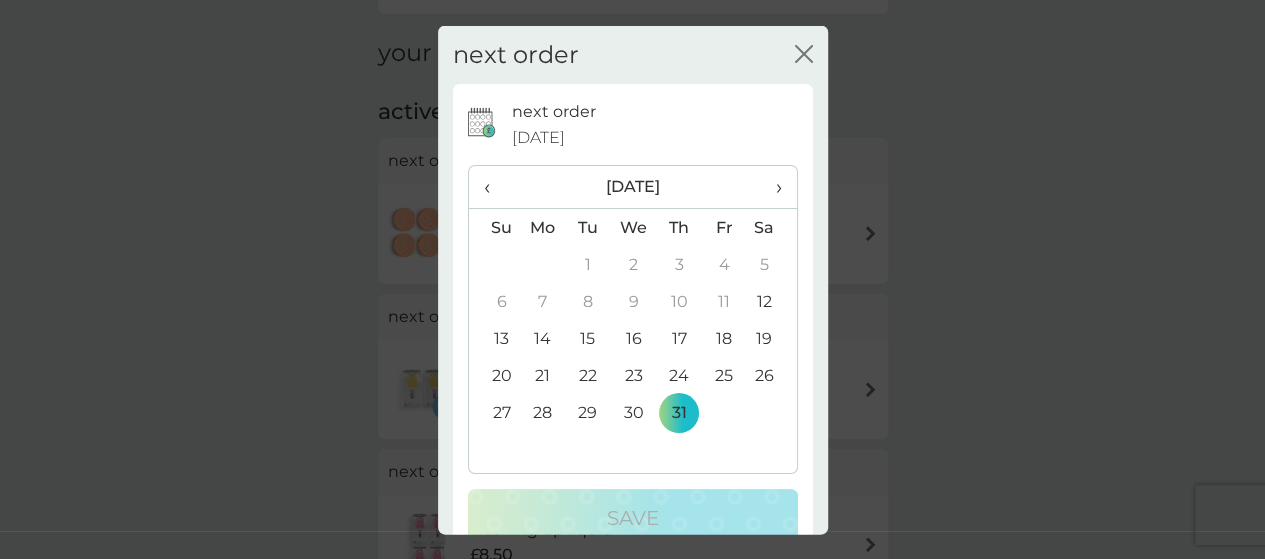 click on "›" at bounding box center [771, 187] 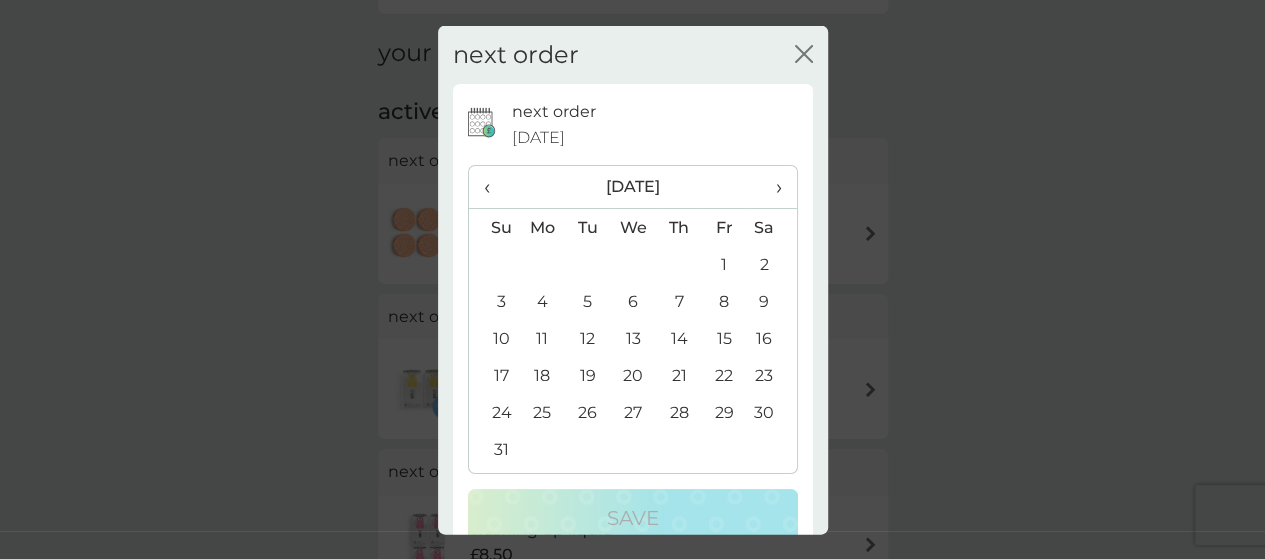 click on "15" at bounding box center [724, 338] 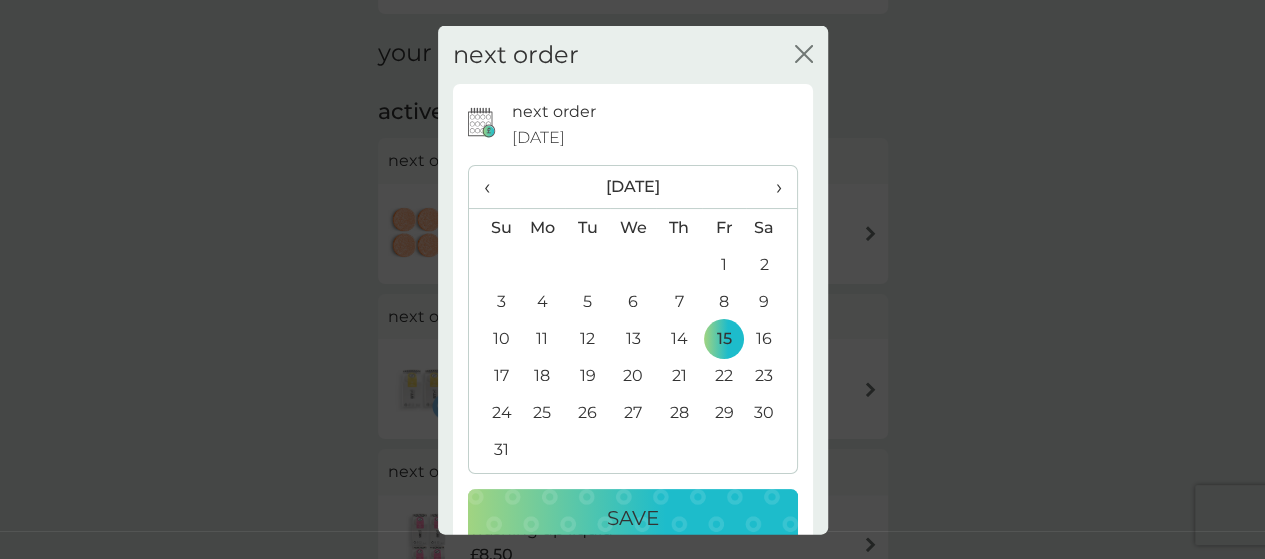 click on "Save" at bounding box center (633, 518) 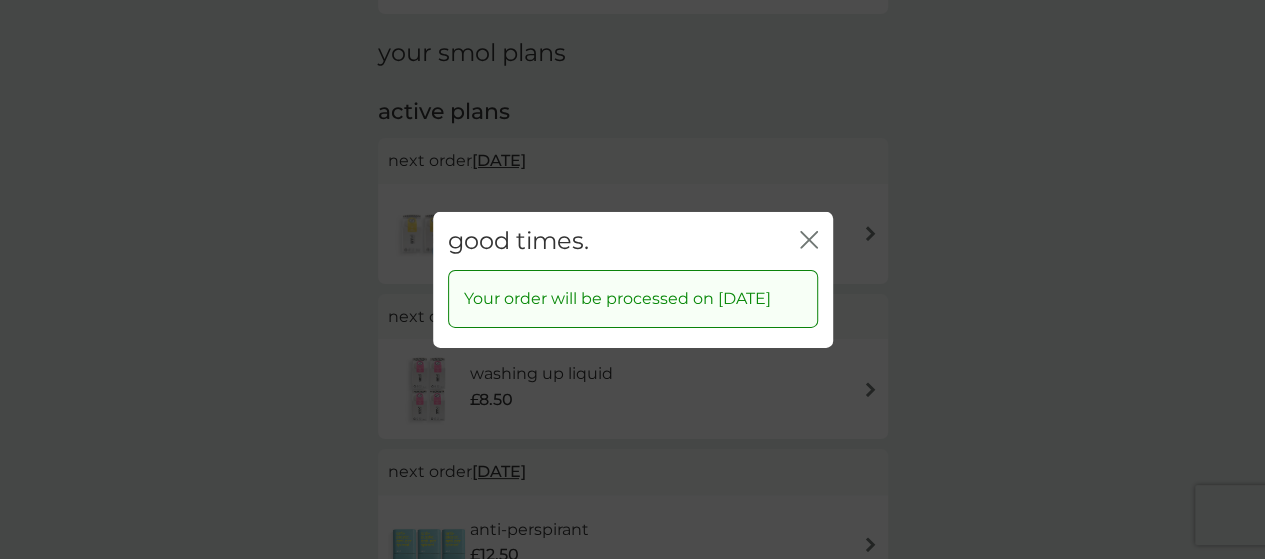 click on "close" 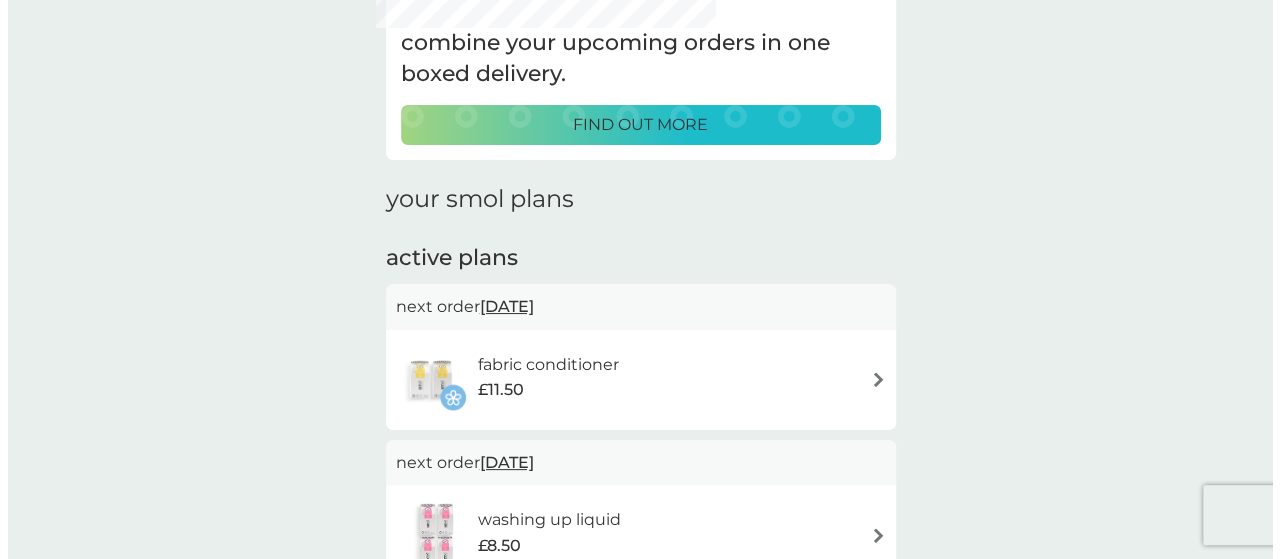 scroll, scrollTop: 0, scrollLeft: 0, axis: both 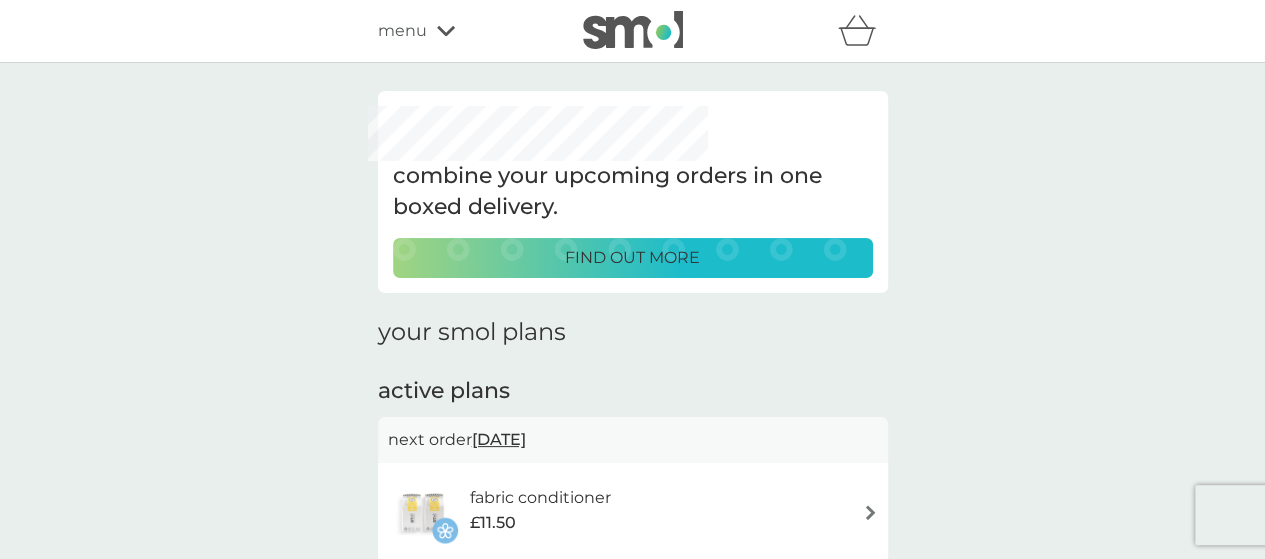 click 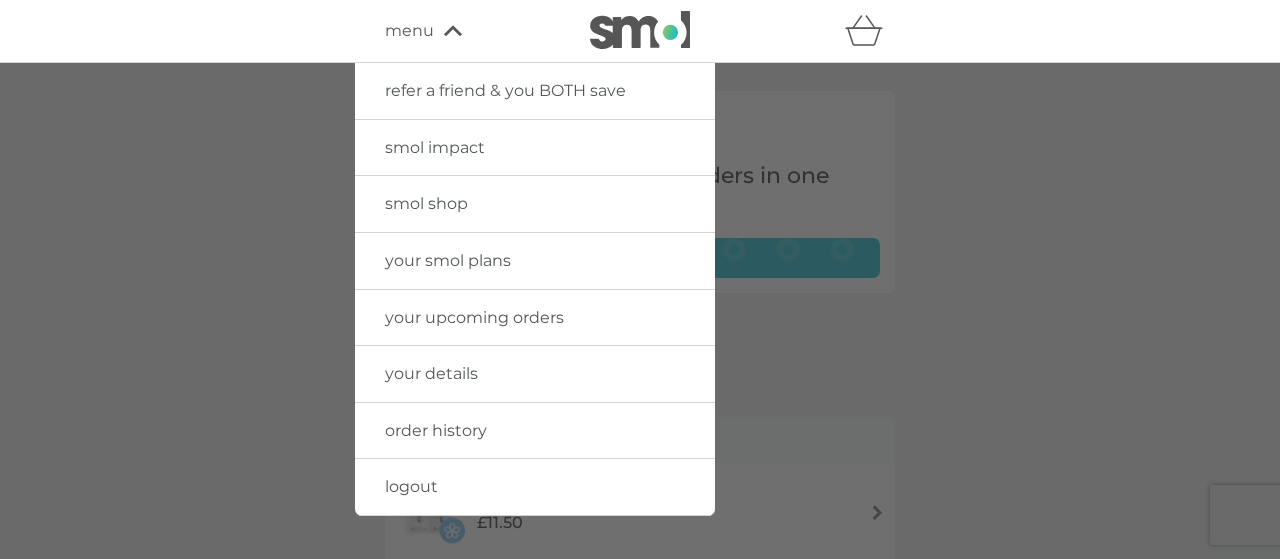 click on "logout" at bounding box center [411, 486] 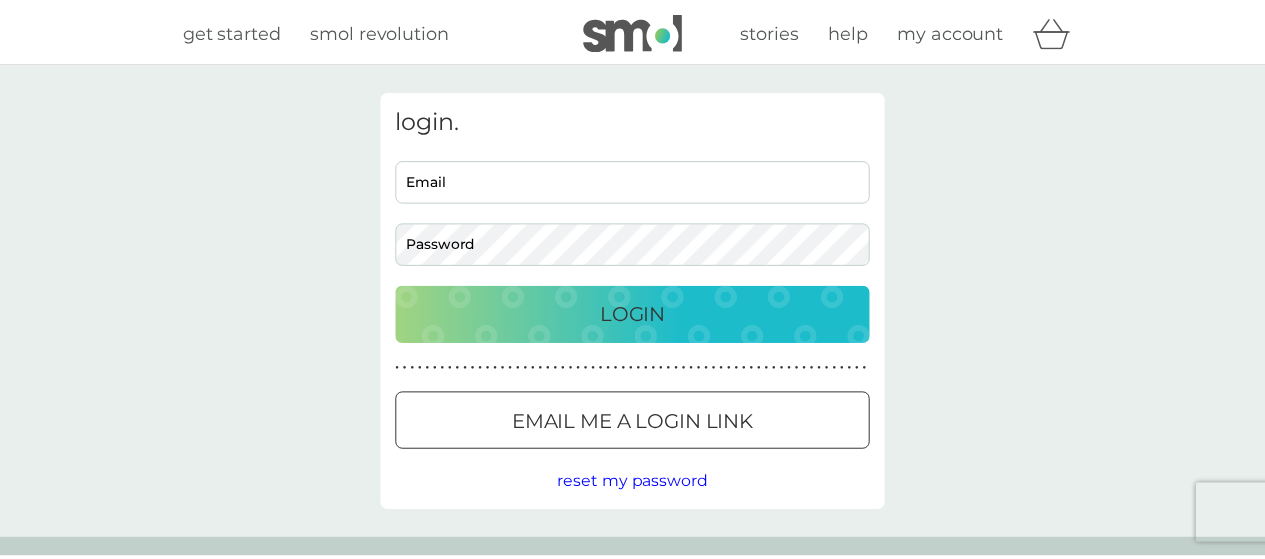 scroll, scrollTop: 0, scrollLeft: 0, axis: both 